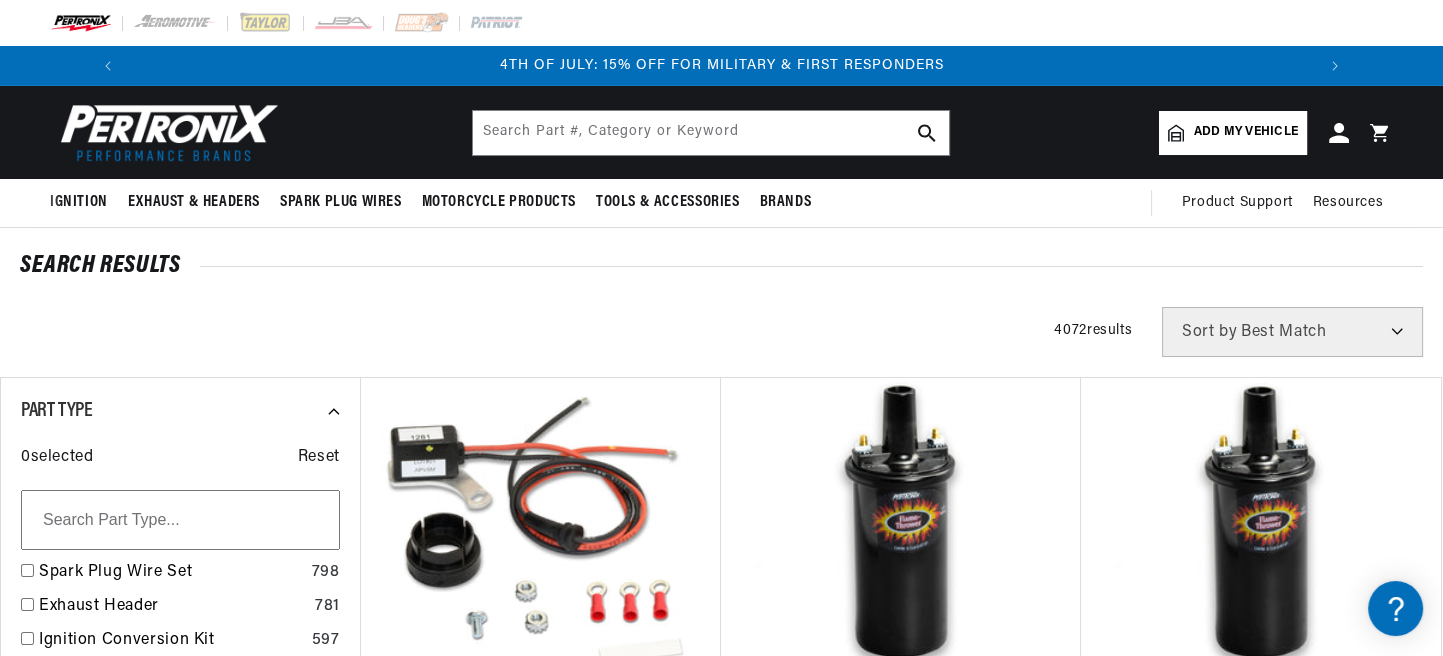 scroll, scrollTop: 200, scrollLeft: 0, axis: vertical 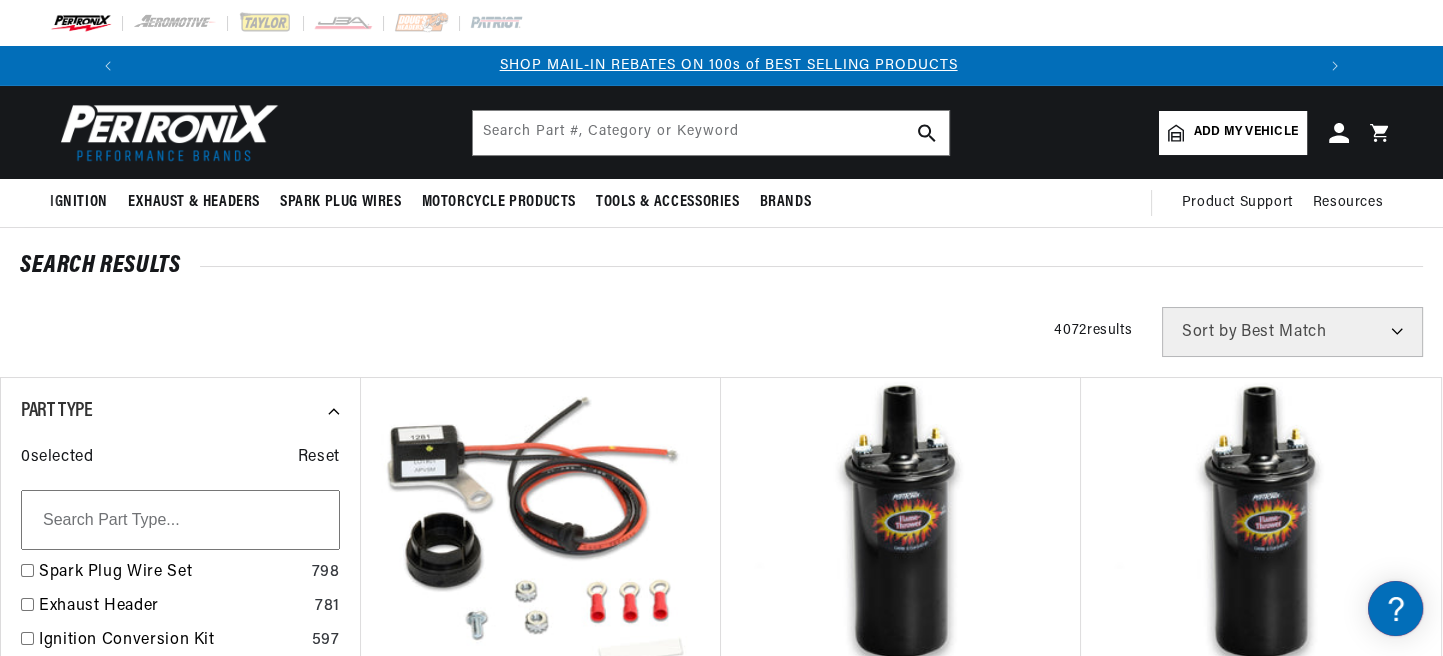 click on "Add my vehicle" at bounding box center [1246, 132] 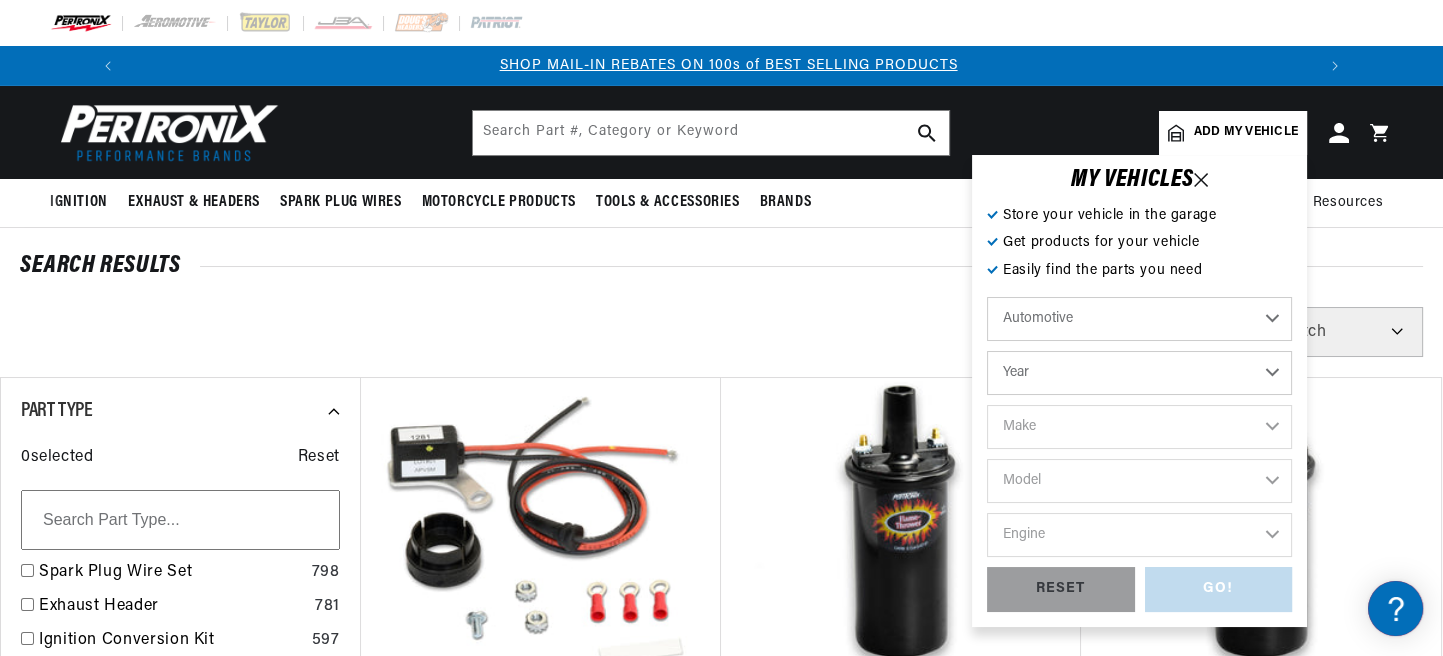 click on "Year
2022
2021
2020
2019
2018
2017
2016
2015
2014
2013
2012
2011
2010
2009
2008
2007
2006
2005
2004
2003
2002
2001
2000
1999
1998
1997
1996
1995
1994
1993
1992
1991
1990
1989
1988
1987
1986 1985" at bounding box center [1139, 373] 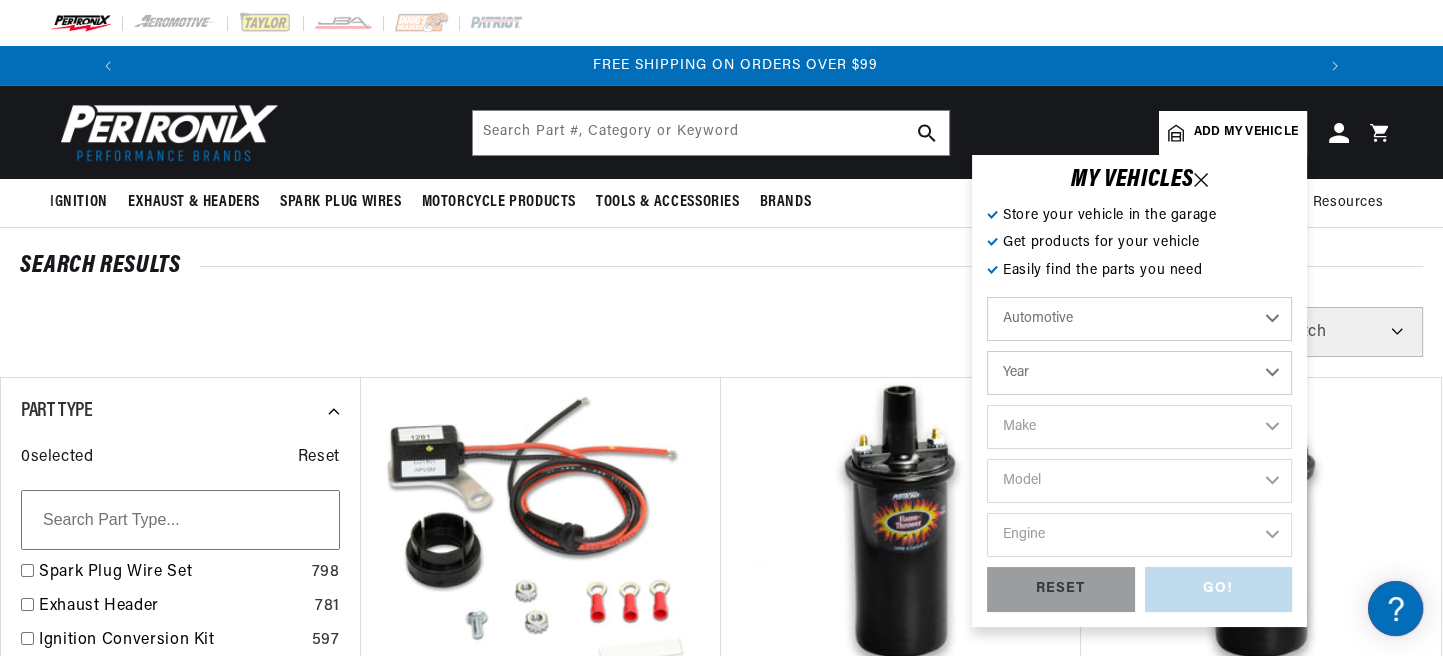 select on "1973" 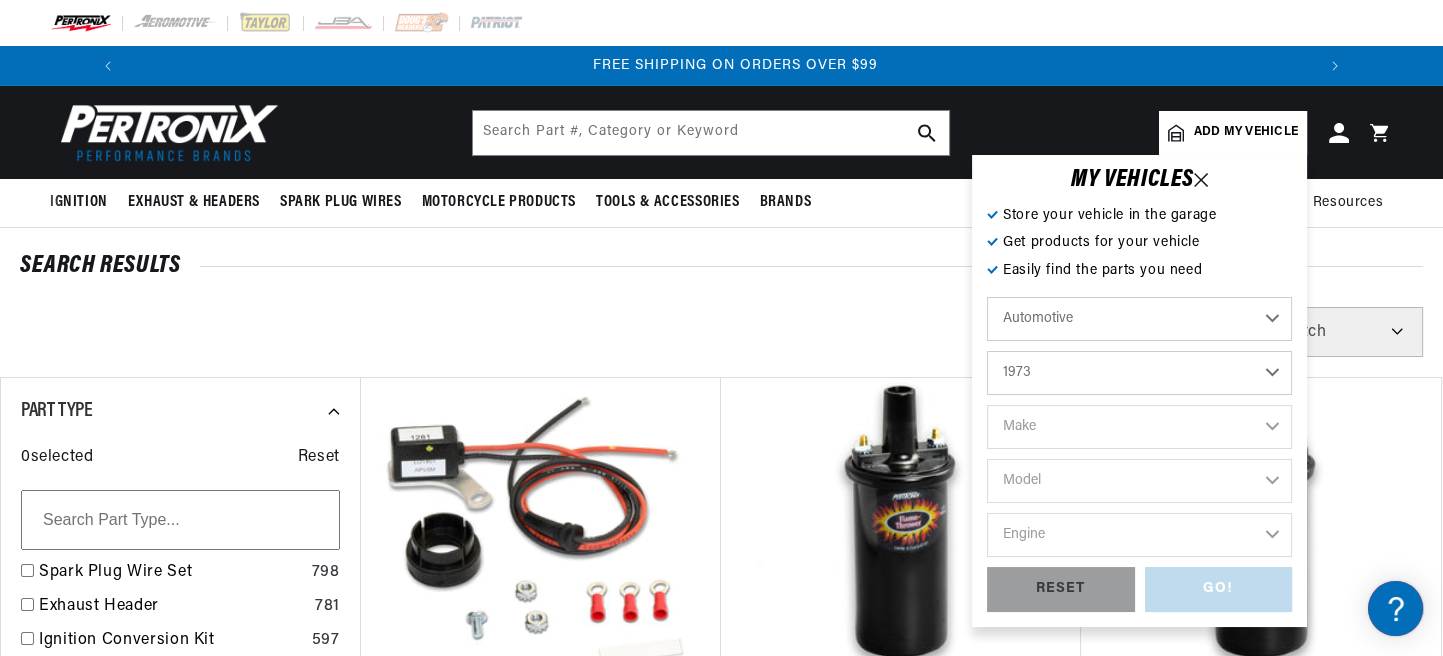 click on "Year
2022
2021
2020
2019
2018
2017
2016
2015
2014
2013
2012
2011
2010
2009
2008
2007
2006
2005
2004
2003
2002
2001
2000
1999
1998
1997
1996
1995
1994
1993
1992
1991
1990
1989
1988
1987
1986 1985" at bounding box center [1139, 373] 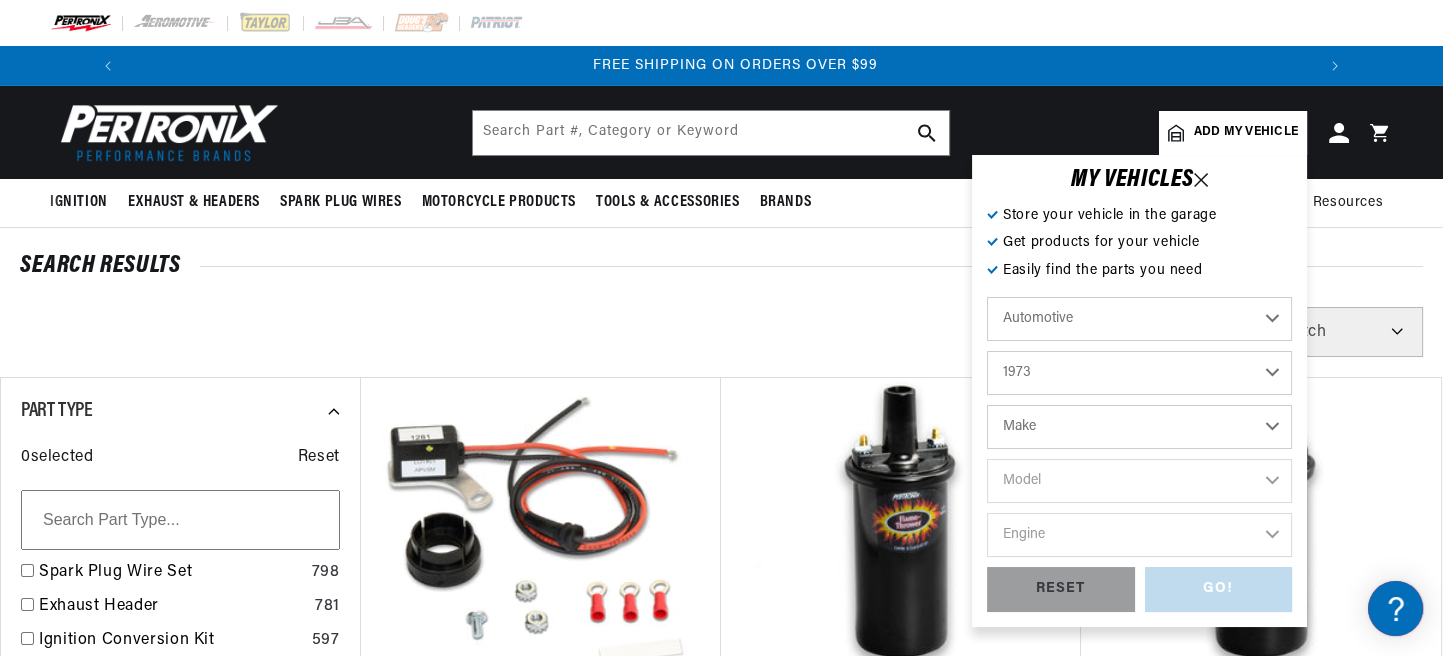 click on "Make
Alfa Romeo
American Motors
Aston Martin
Audi
Austin
Avanti
Bentley
BMW
Buick
Cadillac
Checker
Chevrolet
Chrysler
Citroen
DeTomaso
Dodge
Ferrari
Fiat
Ford
Ford (Europe)
GMC
Honda
IHC Truck
International
Jaguar
Jeep
Lamborghini
Lincoln
Lotus
Maserati
Mazda
Mercedes-Benz
Mercury MG" at bounding box center [1139, 427] 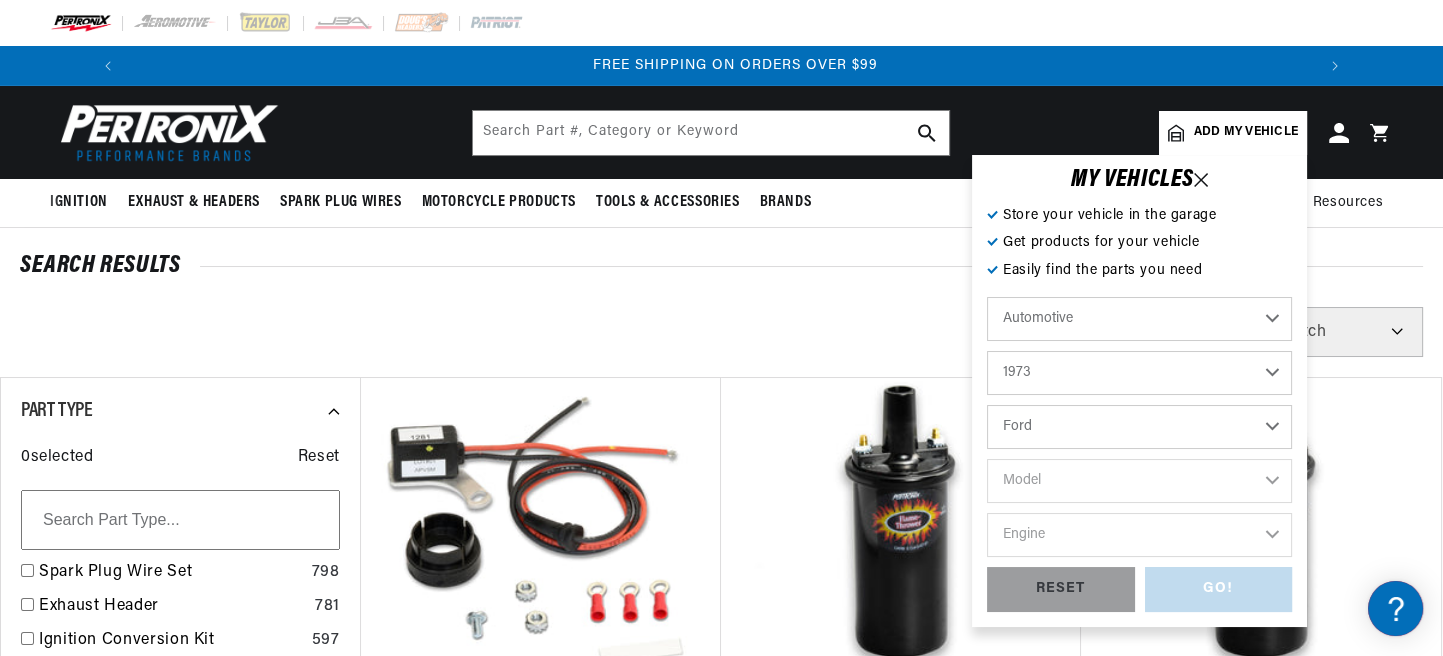 click on "Make
Alfa Romeo
American Motors
Aston Martin
Audi
Austin
Avanti
Bentley
BMW
Buick
Cadillac
Checker
Chevrolet
Chrysler
Citroen
DeTomaso
Dodge
Ferrari
Fiat
Ford
Ford (Europe)
GMC
Honda
IHC Truck
International
Jaguar
Jeep
Lamborghini
Lincoln
Lotus
Maserati
Mazda
Mercedes-Benz
Mercury MG" at bounding box center (1139, 427) 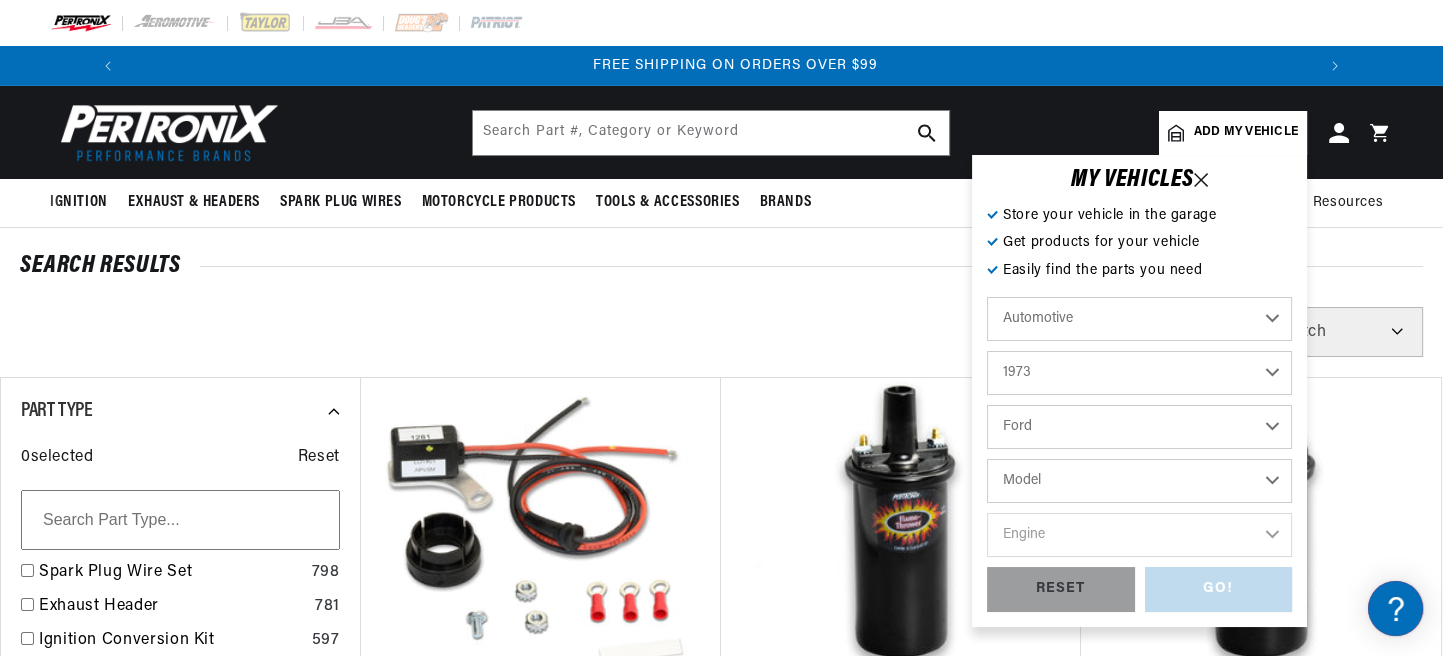 scroll, scrollTop: 100, scrollLeft: 0, axis: vertical 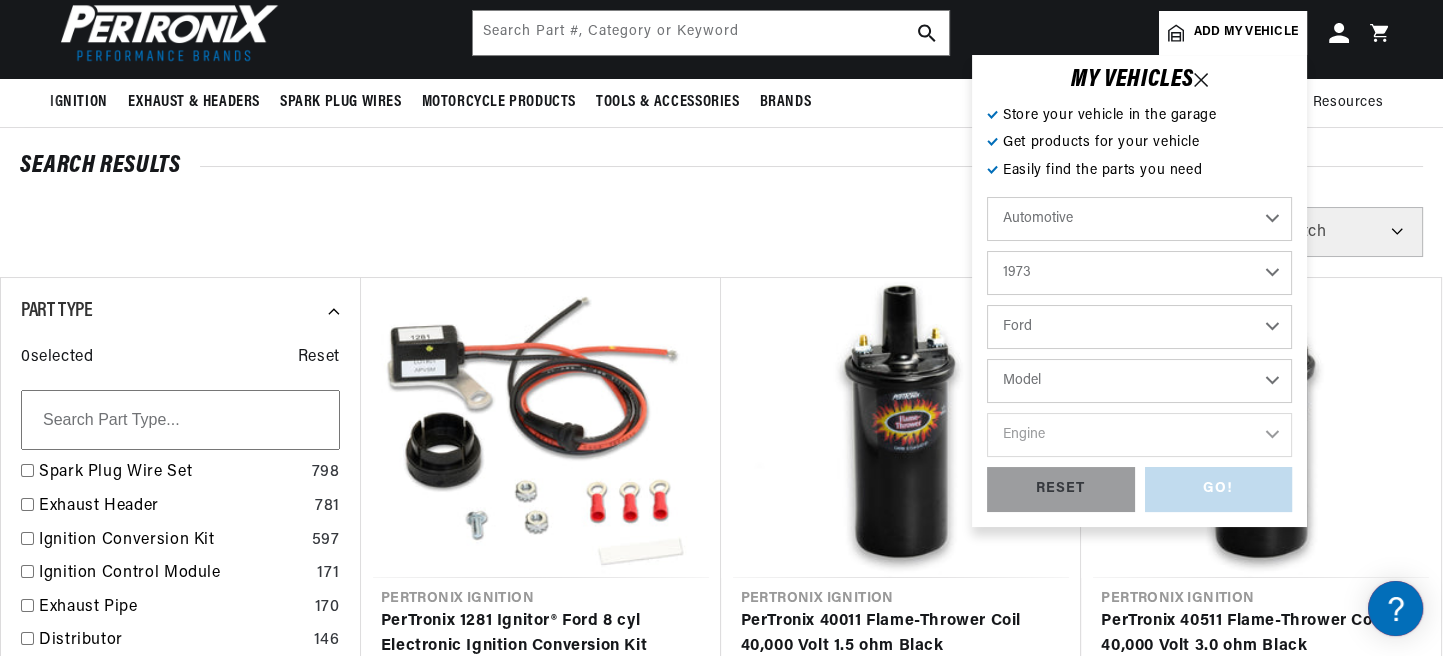 click on "Model
Bronco
Country Sedan
Country Squire
Courier
Custom 500
E-100 Econoline
E-200 Econoline
E-300 Econoline
F-100
F-250
F-350
Galaxie 500
Gran Torino
LTD
M-400
Maverick
Mustang
P-350
Pinto
Ranch Wagon
Ranchero
Thunderbird
Torino" at bounding box center (1139, 381) 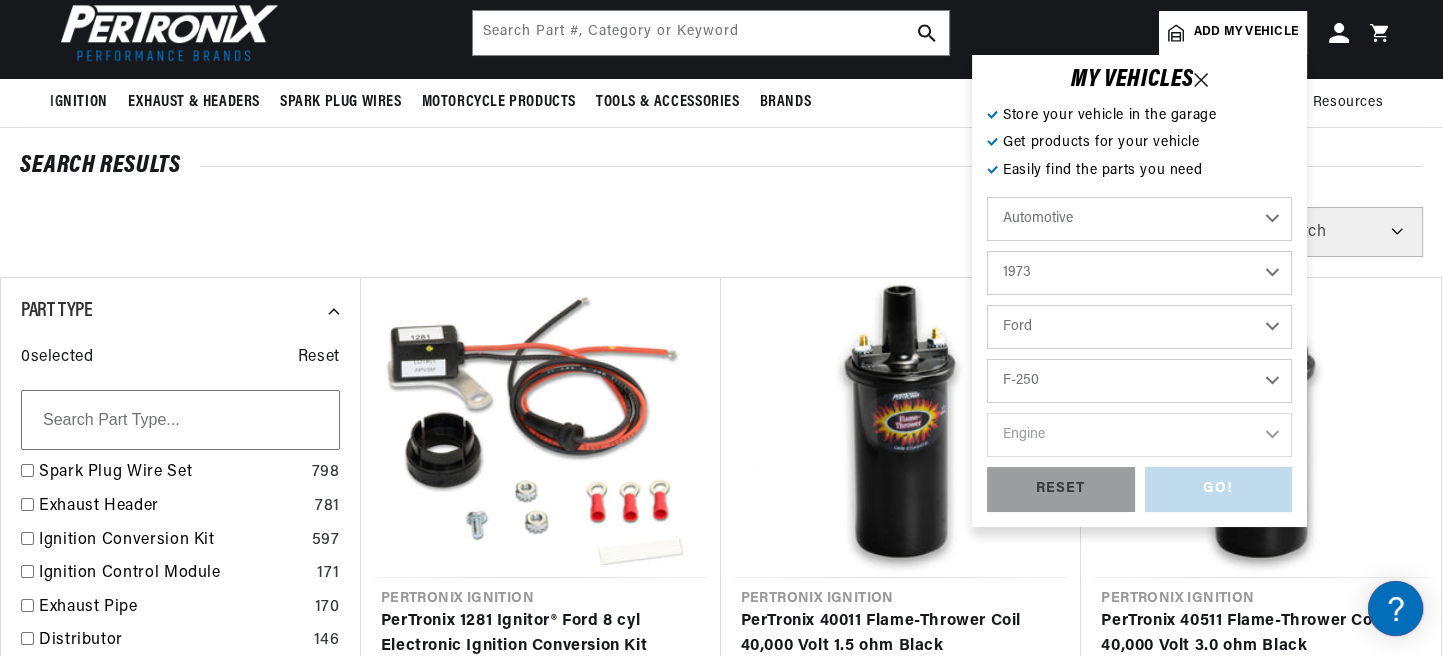 click on "Model
Bronco
Country Sedan
Country Squire
Courier
Custom 500
E-100 Econoline
E-200 Econoline
E-300 Econoline
F-100
F-250
F-350
Galaxie 500
Gran Torino
LTD
M-400
Maverick
Mustang
P-350
Pinto
Ranch Wagon
Ranchero
Thunderbird
Torino" at bounding box center (1139, 381) 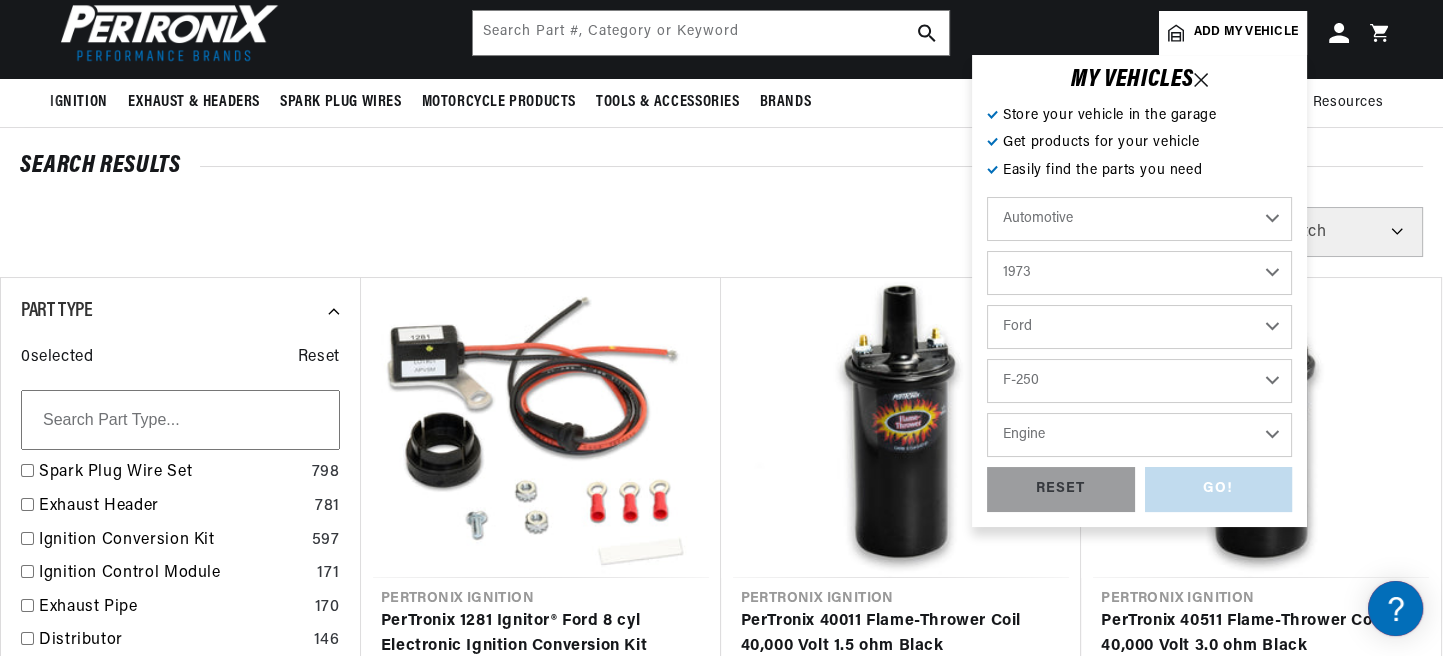 click on "Engine
302cid / 5.0L
360cid / 5.9L
390cid / 6.4L
460cid / 7.5L" at bounding box center [1139, 435] 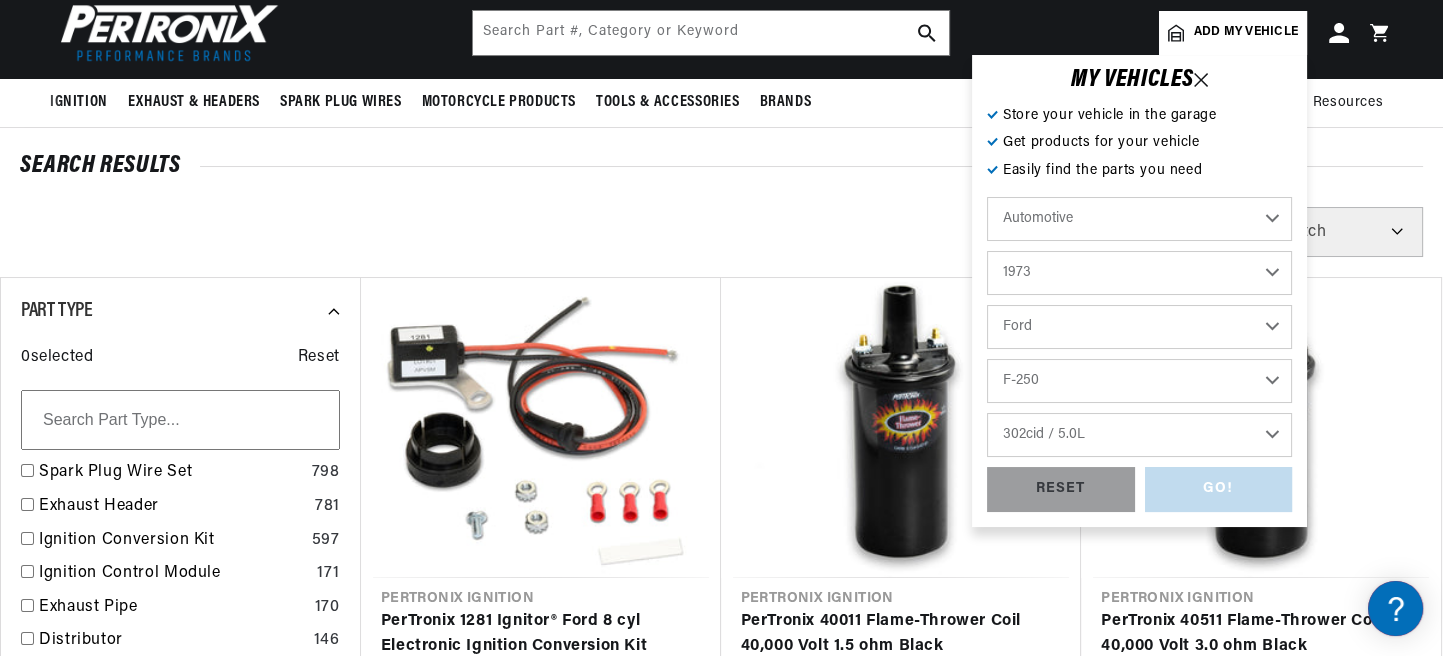 click on "Engine
302cid / 5.0L
360cid / 5.9L
390cid / 6.4L
460cid / 7.5L" at bounding box center (1139, 435) 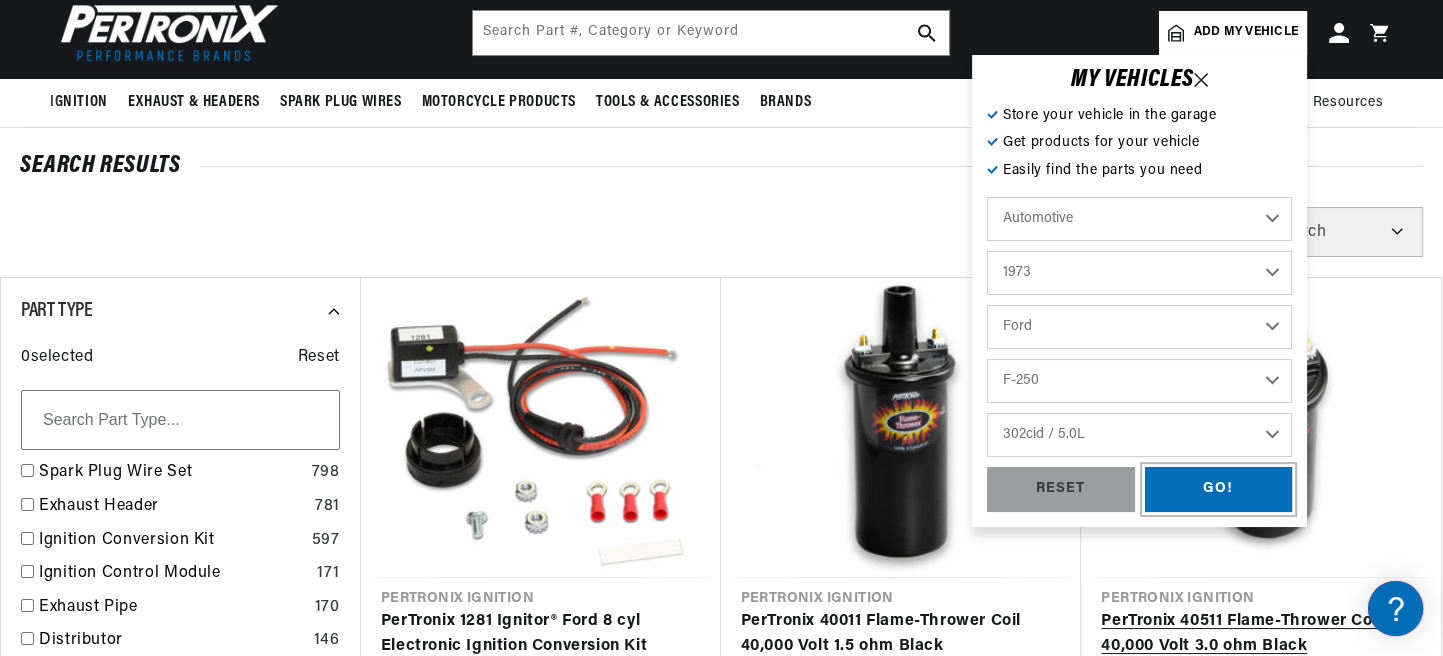 click on "GO!" at bounding box center (1219, 489) 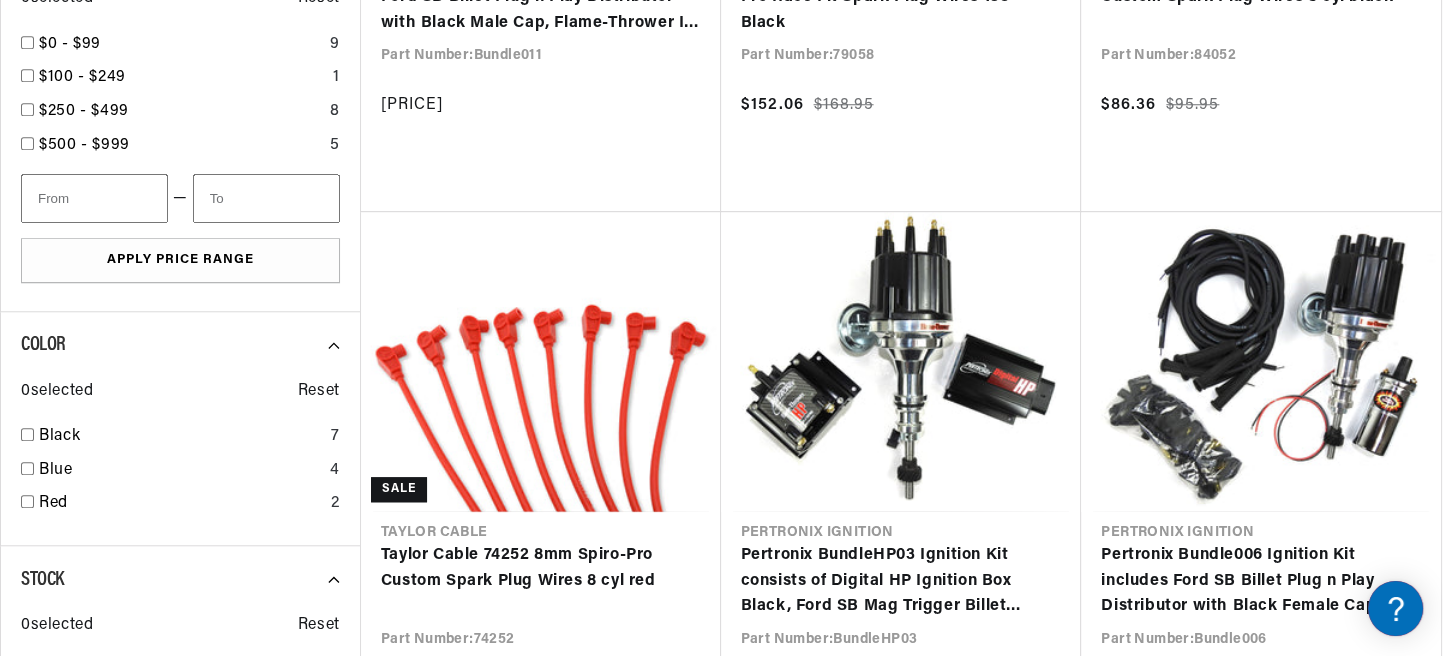 scroll, scrollTop: 2900, scrollLeft: 0, axis: vertical 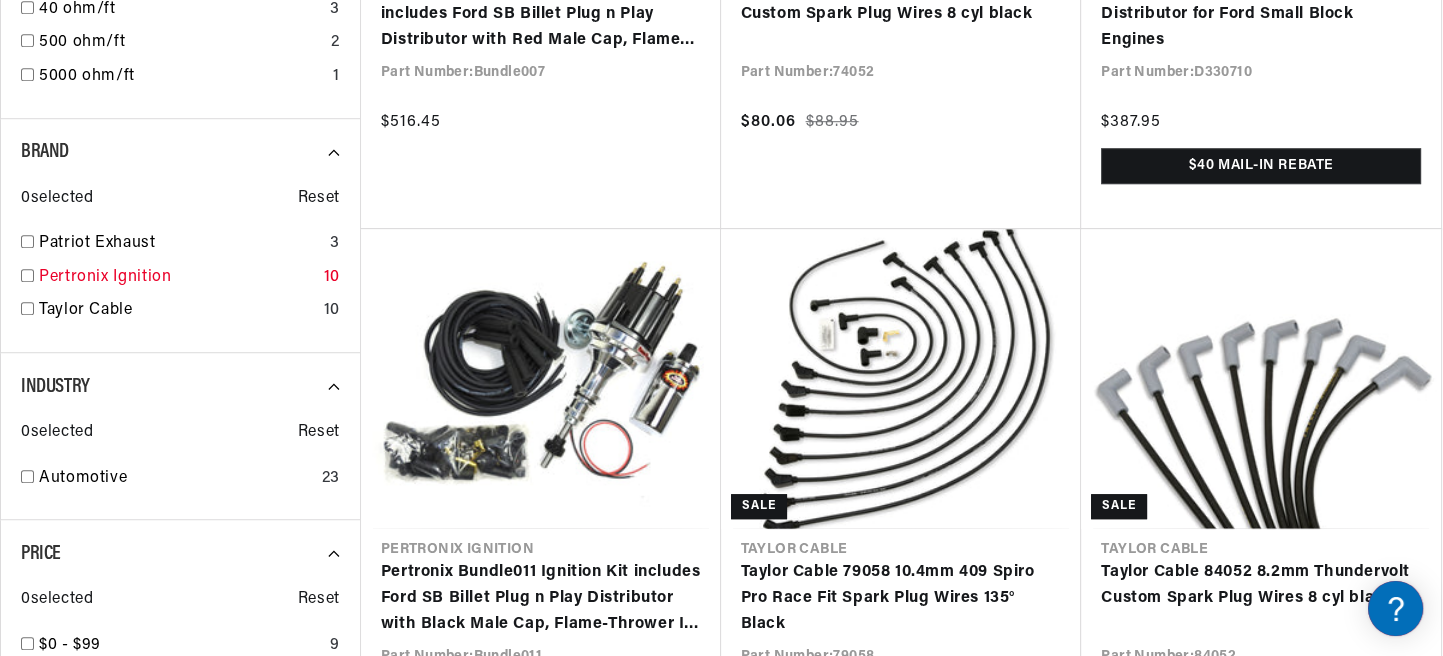 click at bounding box center (27, 241) 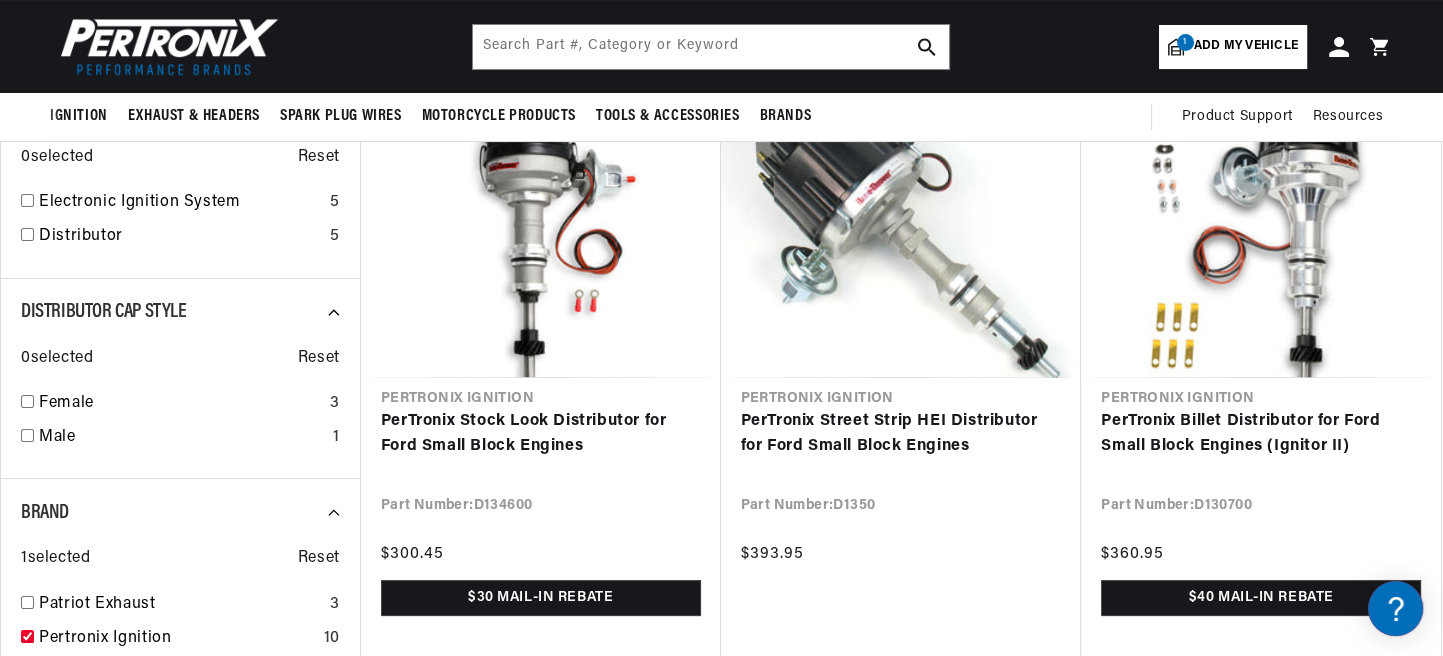 scroll, scrollTop: 0, scrollLeft: 0, axis: both 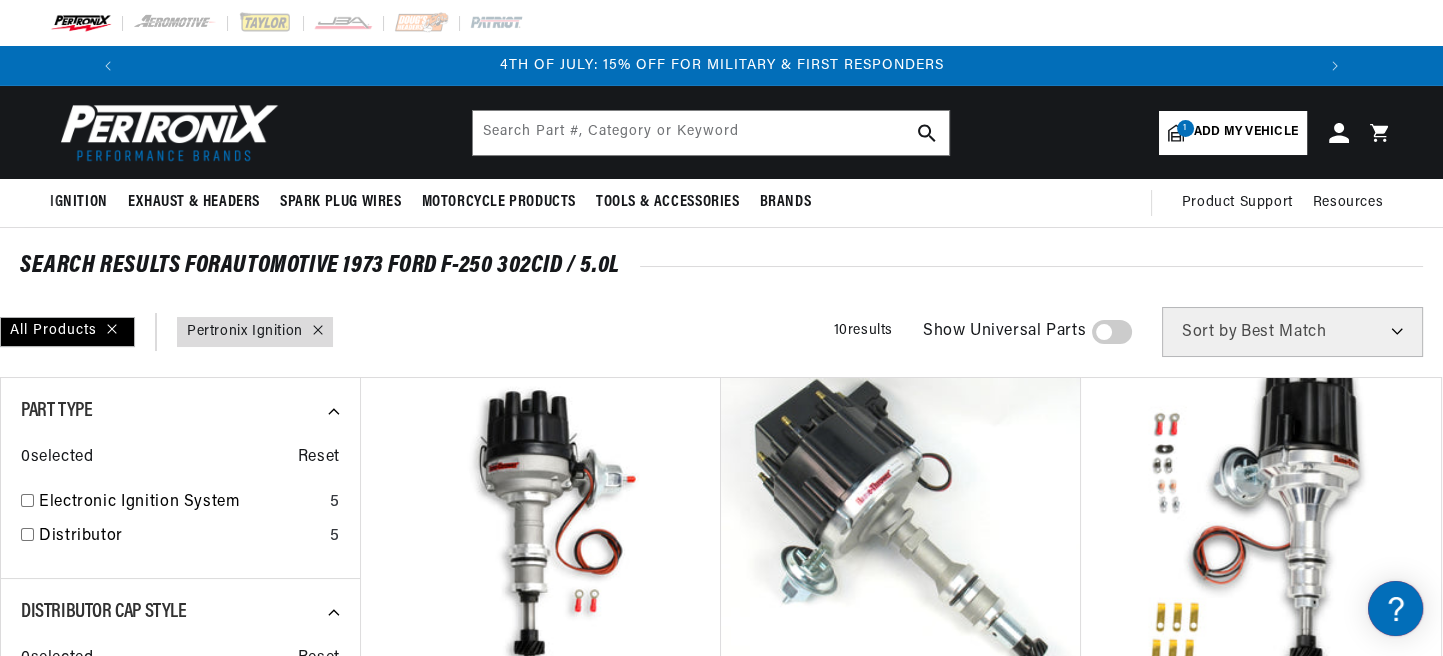click at bounding box center (313, 332) 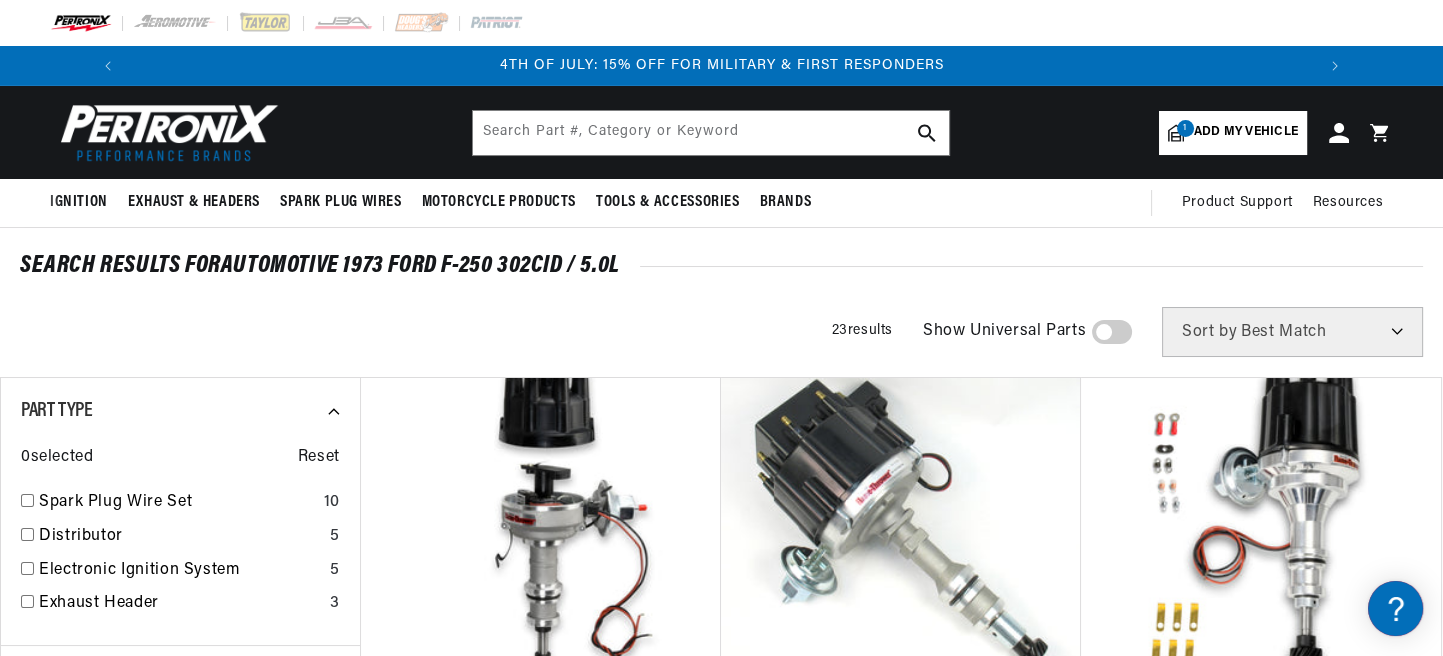 scroll, scrollTop: 200, scrollLeft: 0, axis: vertical 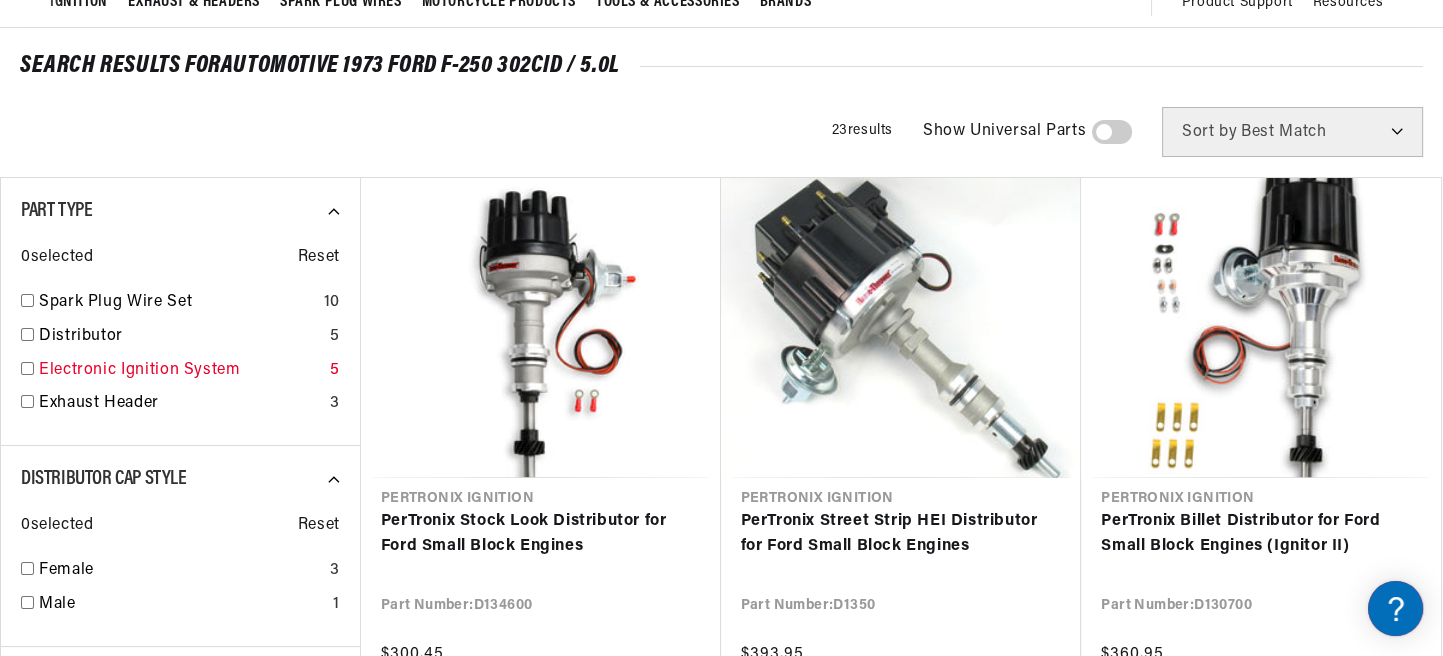 click at bounding box center [27, 300] 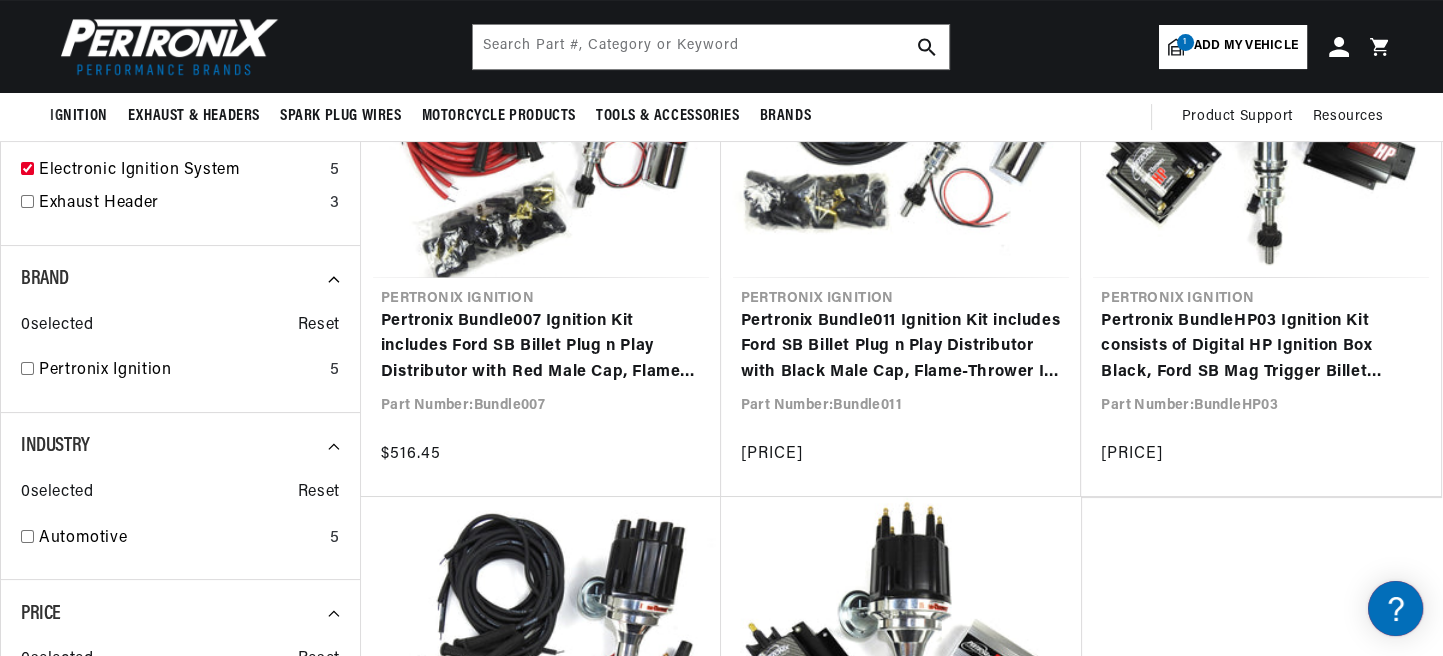 scroll, scrollTop: 0, scrollLeft: 0, axis: both 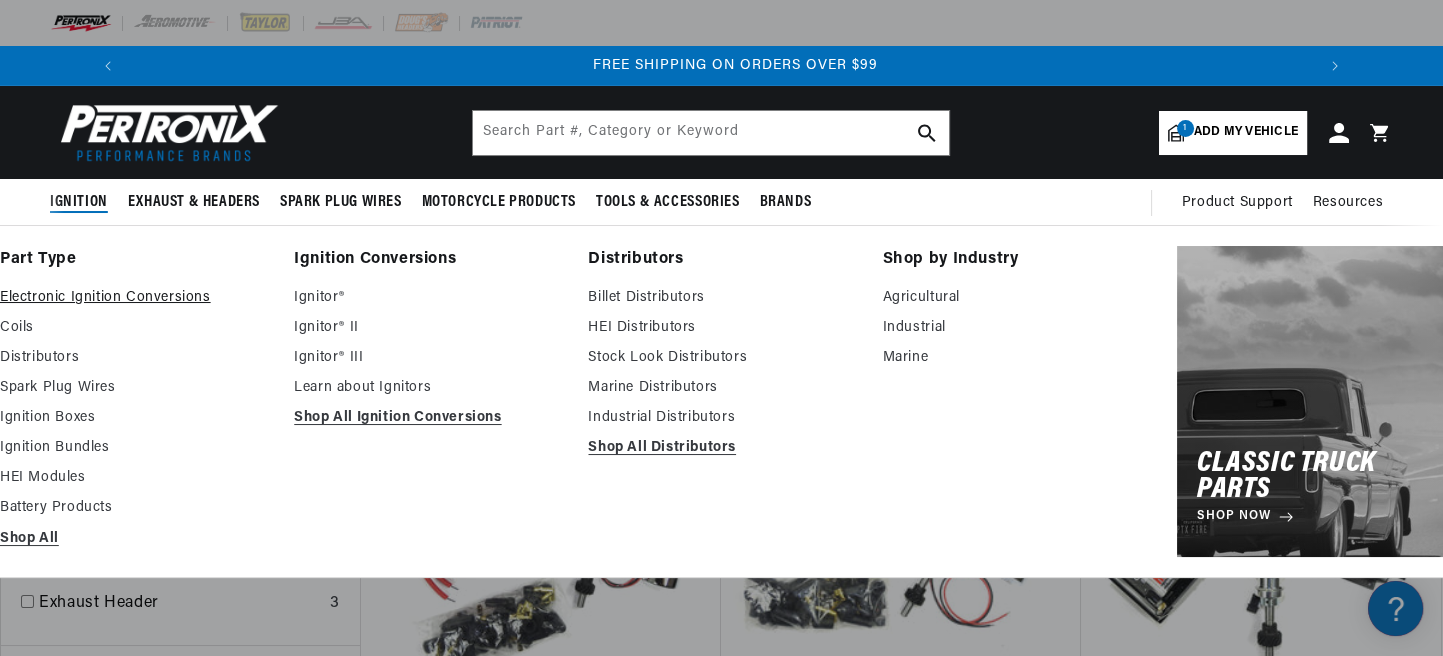 click on "Electronic Ignition Conversions" at bounding box center (133, 298) 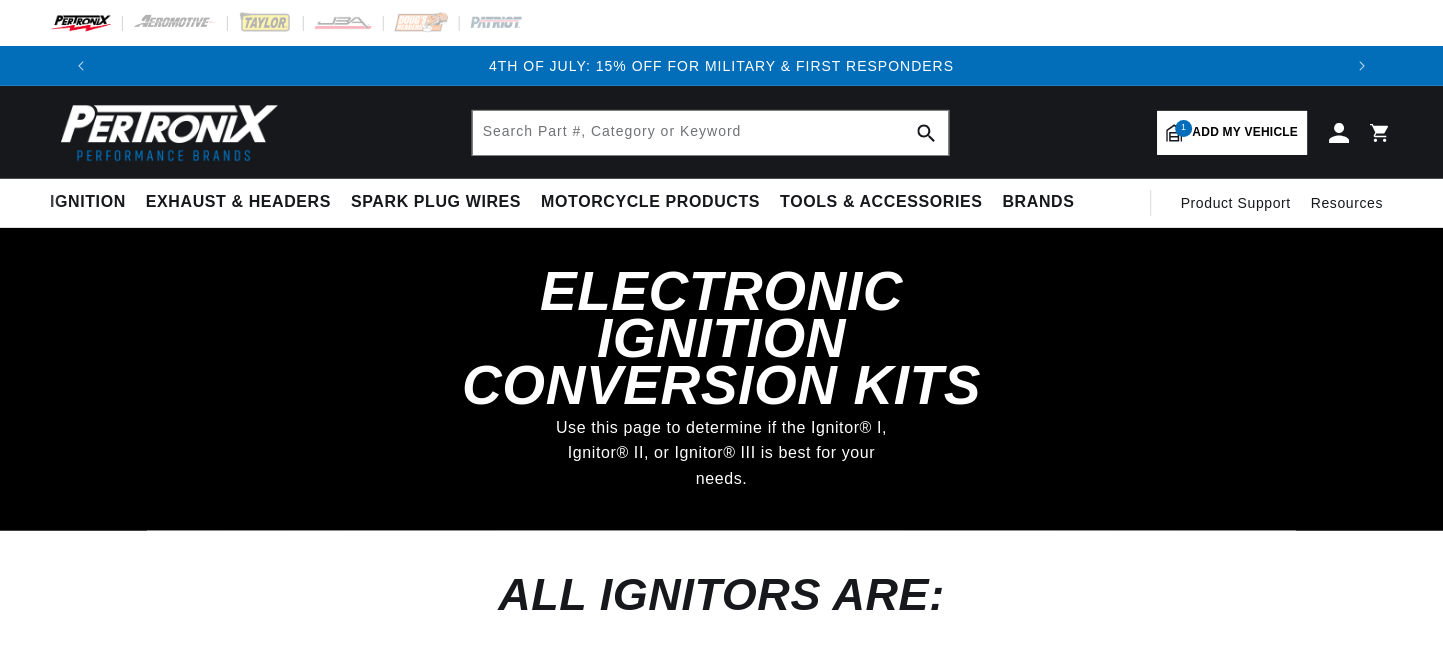 scroll, scrollTop: 0, scrollLeft: 0, axis: both 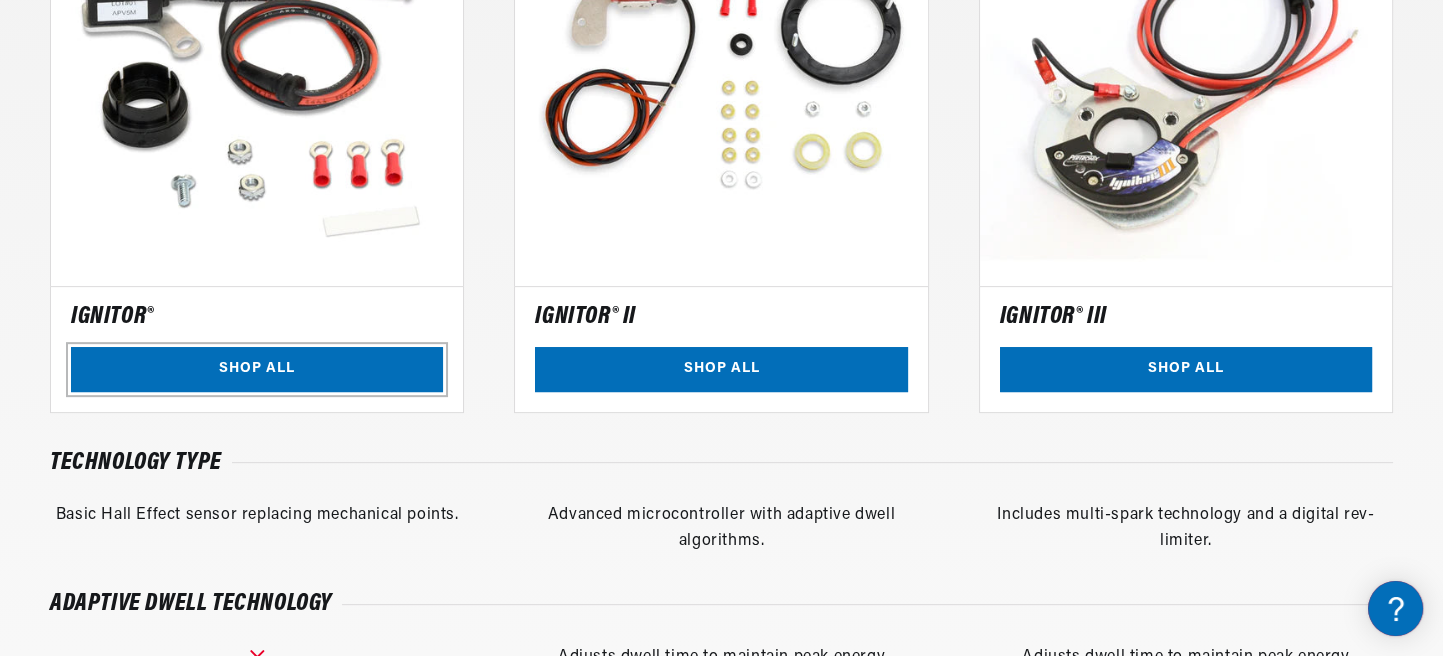 click on "SHOP ALL" at bounding box center [257, 369] 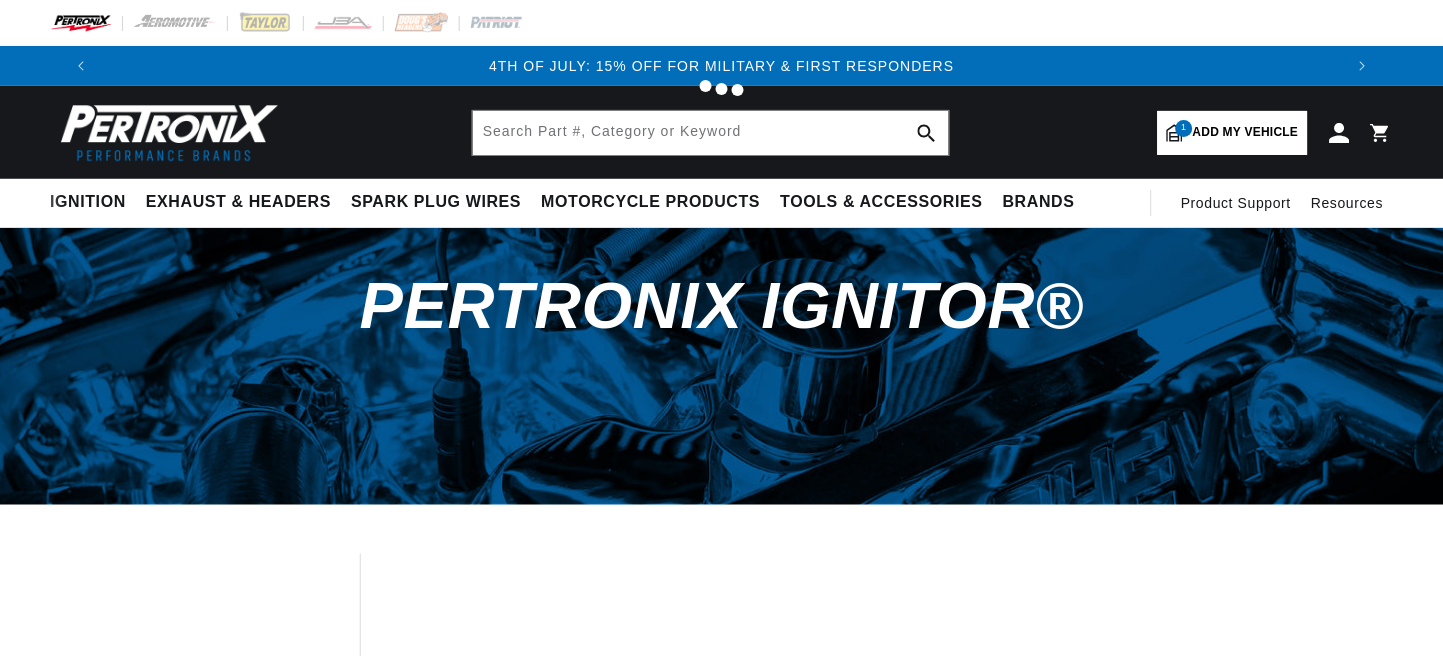 scroll, scrollTop: 0, scrollLeft: 0, axis: both 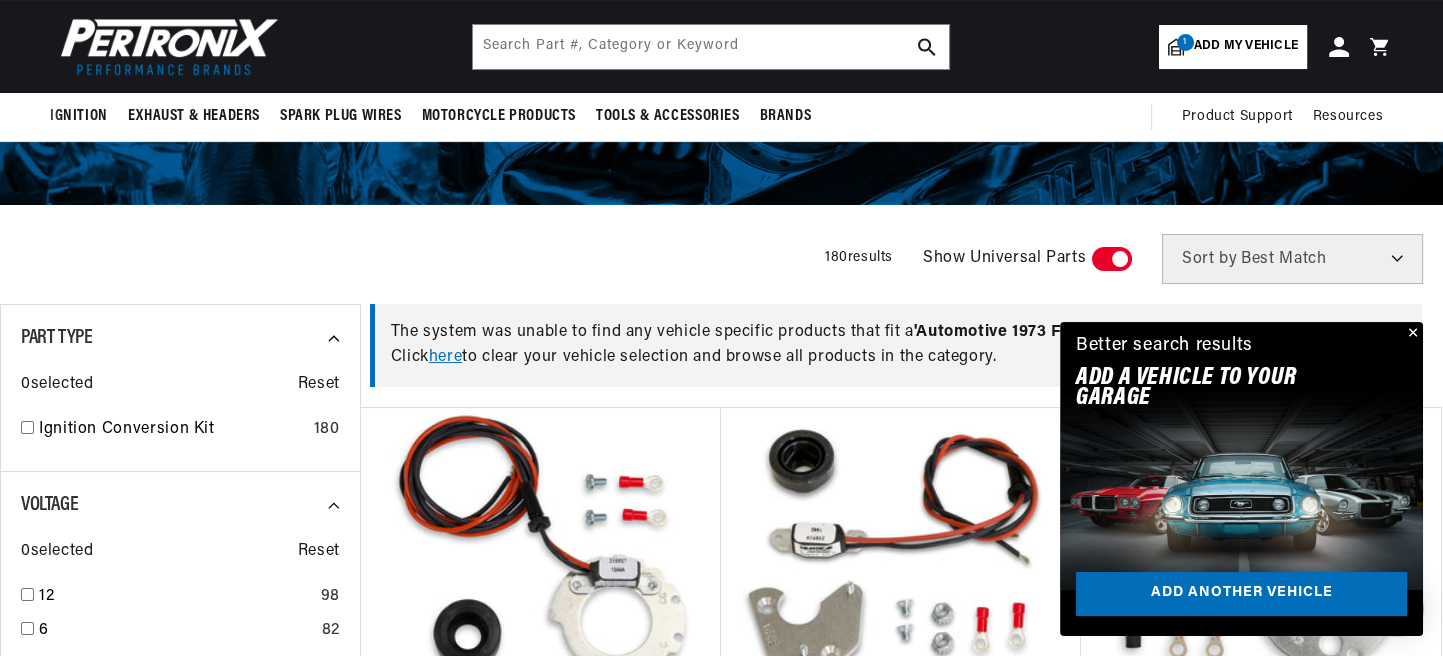 click at bounding box center (1411, 334) 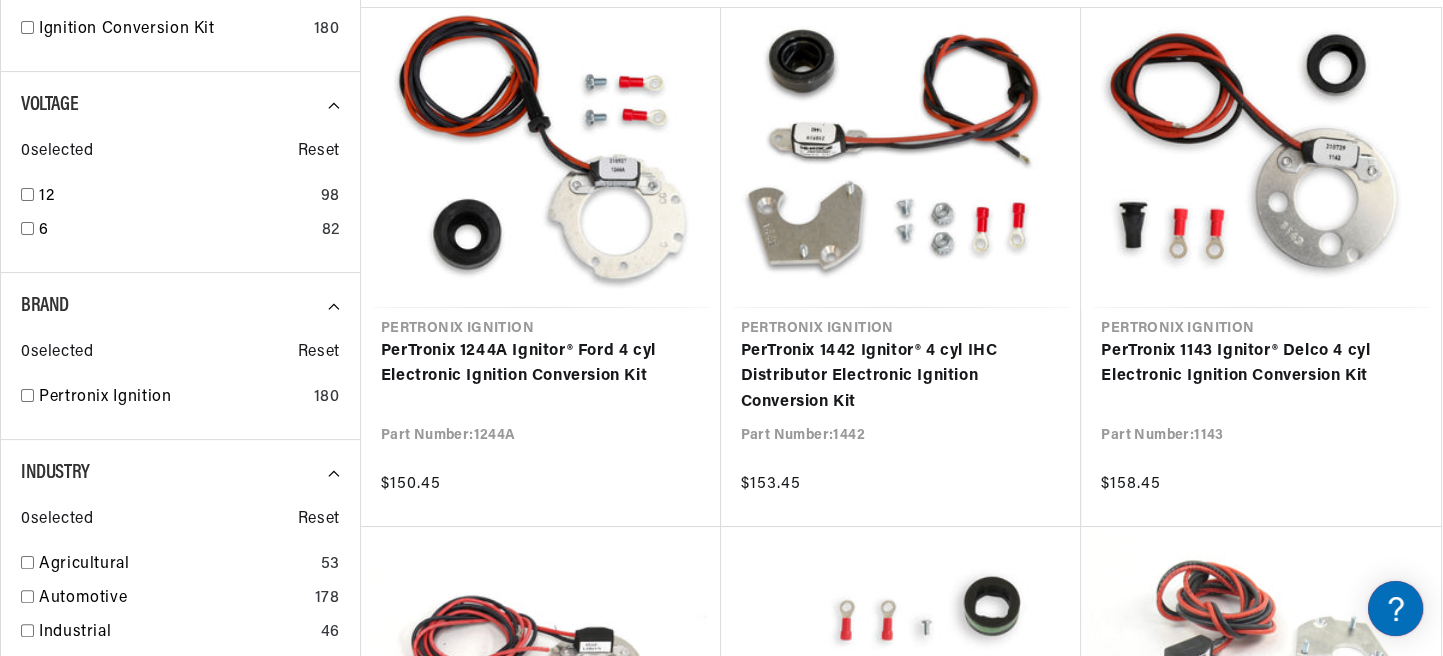 scroll, scrollTop: 900, scrollLeft: 0, axis: vertical 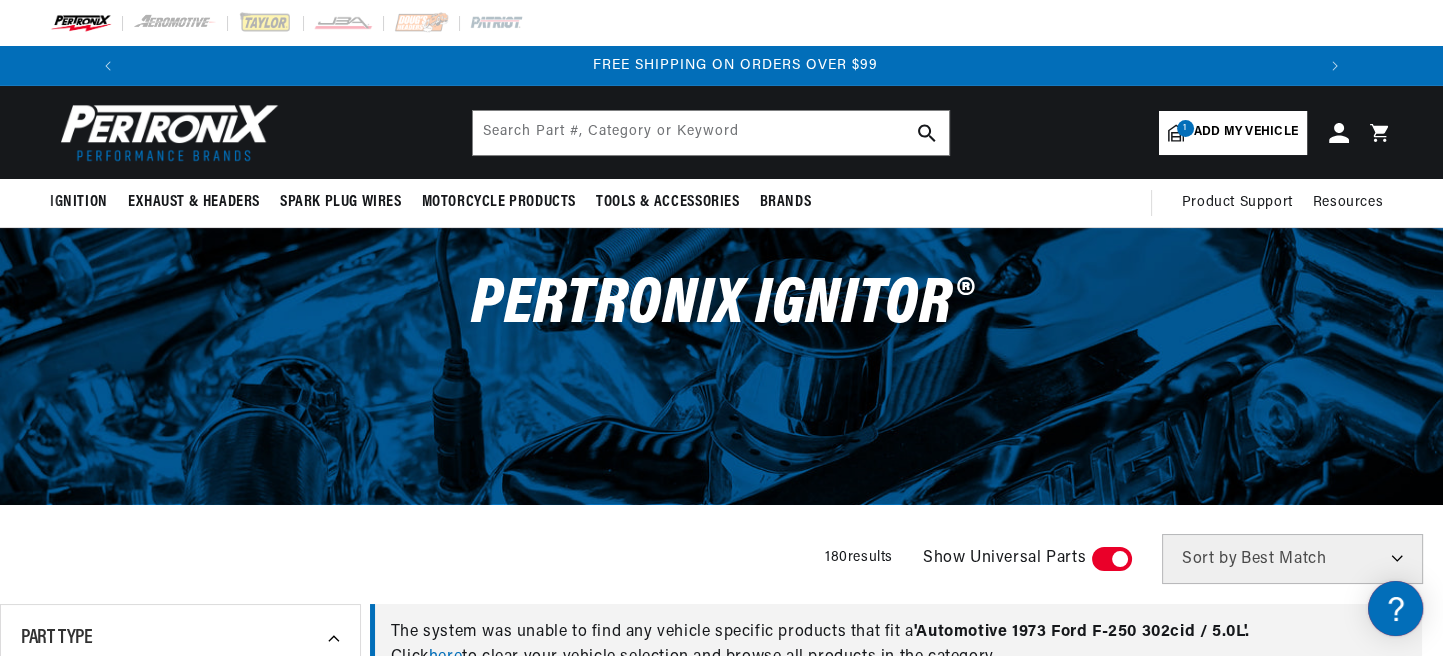 click on "Add my vehicle" at bounding box center [1246, 132] 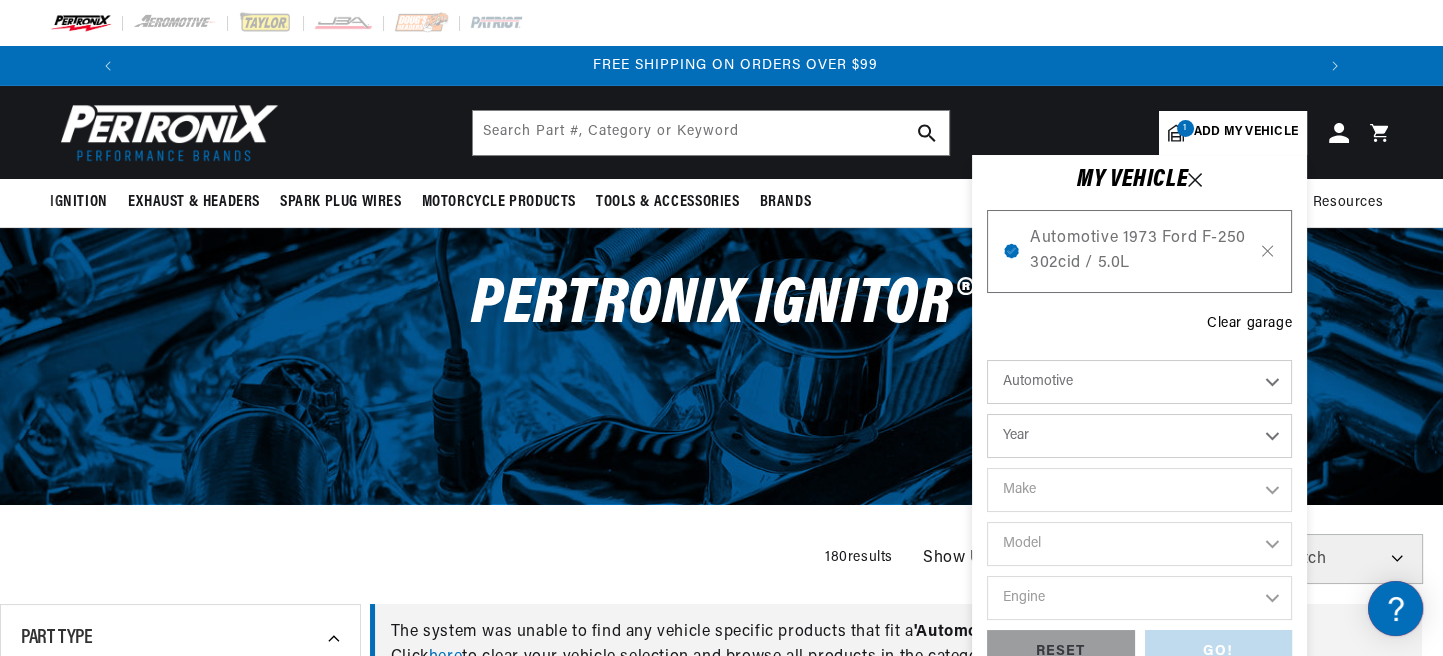 click on "Year
2022
2021
2020
2019
2018
2017
2016
2015
2014
2013
2012
2011
2010
2009
2008
2007
2006
2005
2004
2003
2002
2001
2000
1999
1998
1997
1996
1995
1994
1993
1992
1991
1990
1989
1988
1987
1986 1985" at bounding box center (1139, 436) 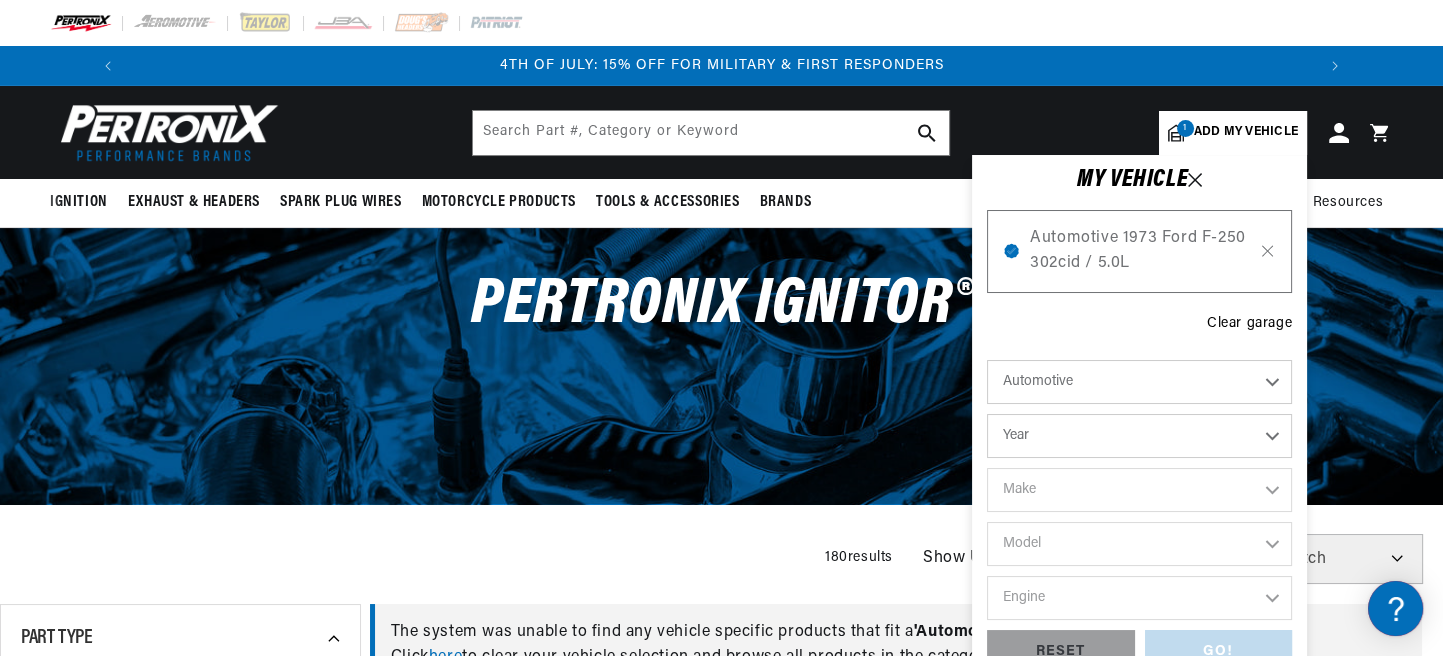 select on "1973" 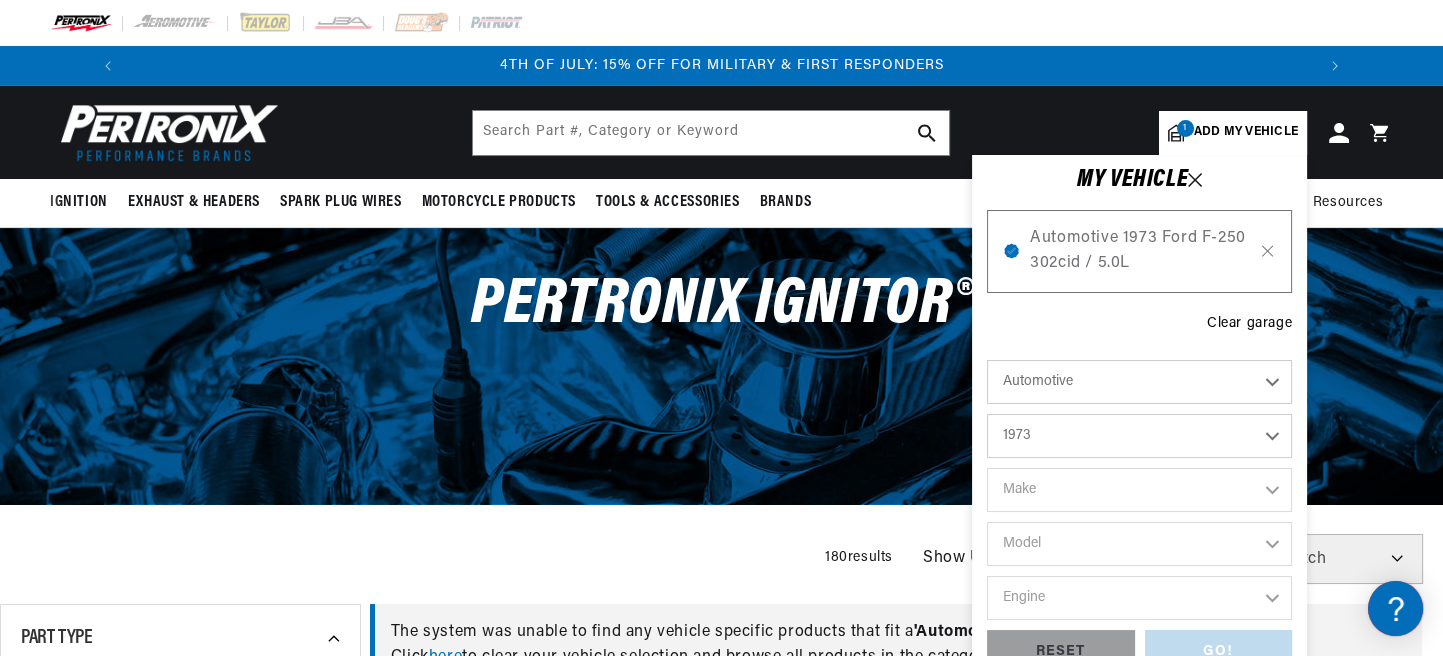 click on "Year
2022
2021
2020
2019
2018
2017
2016
2015
2014
2013
2012
2011
2010
2009
2008
2007
2006
2005
2004
2003
2002
2001
2000
1999
1998
1997
1996
1995
1994
1993
1992
1991
1990
1989
1988
1987
1986 1985" at bounding box center [1139, 436] 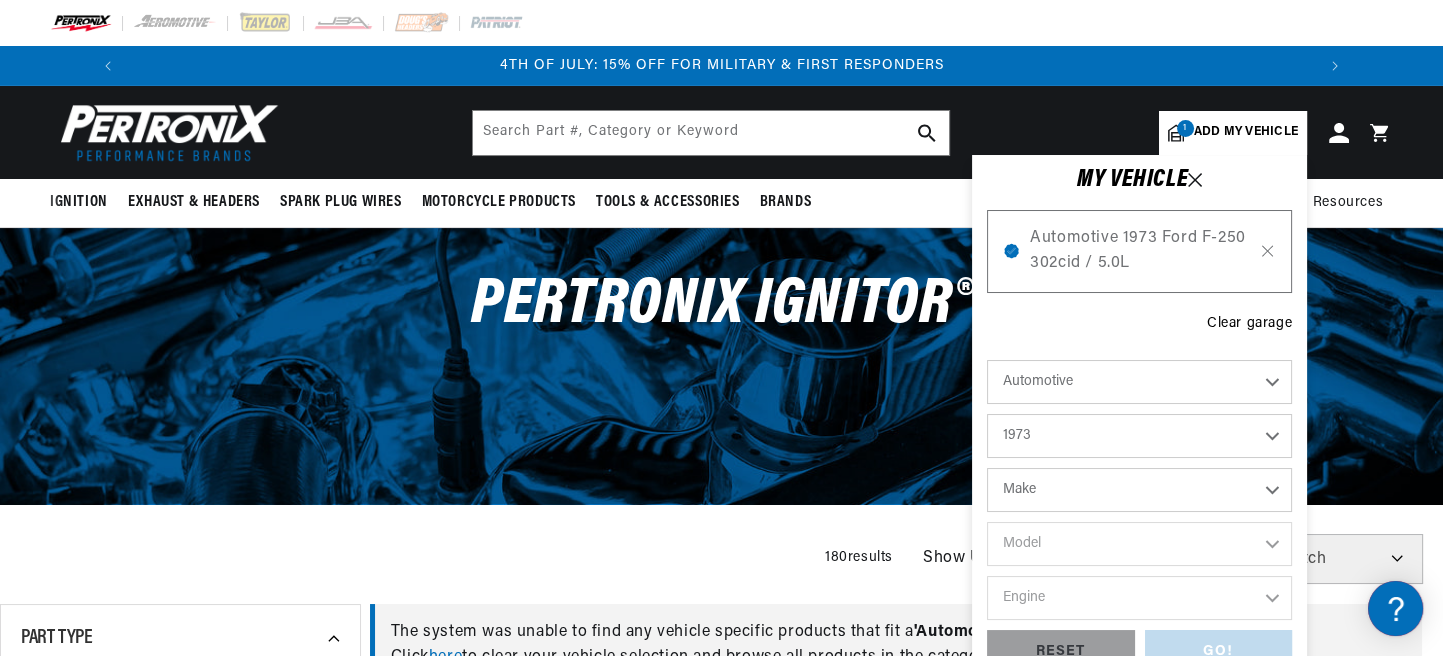 click on "Make
Alfa Romeo
American Motors
Aston Martin
Audi
Austin
Avanti
Bentley
BMW
Buick
Cadillac
Checker
Chevrolet
Chrysler
Citroen
DeTomaso
Dodge
Ferrari
Fiat
Ford
Ford (Europe)
GMC
Honda
IHC Truck
International
Jaguar
Jeep
Lamborghini
Lincoln
Lotus
Maserati
Mazda
Mercedes-Benz
Mercury MG" at bounding box center (1139, 490) 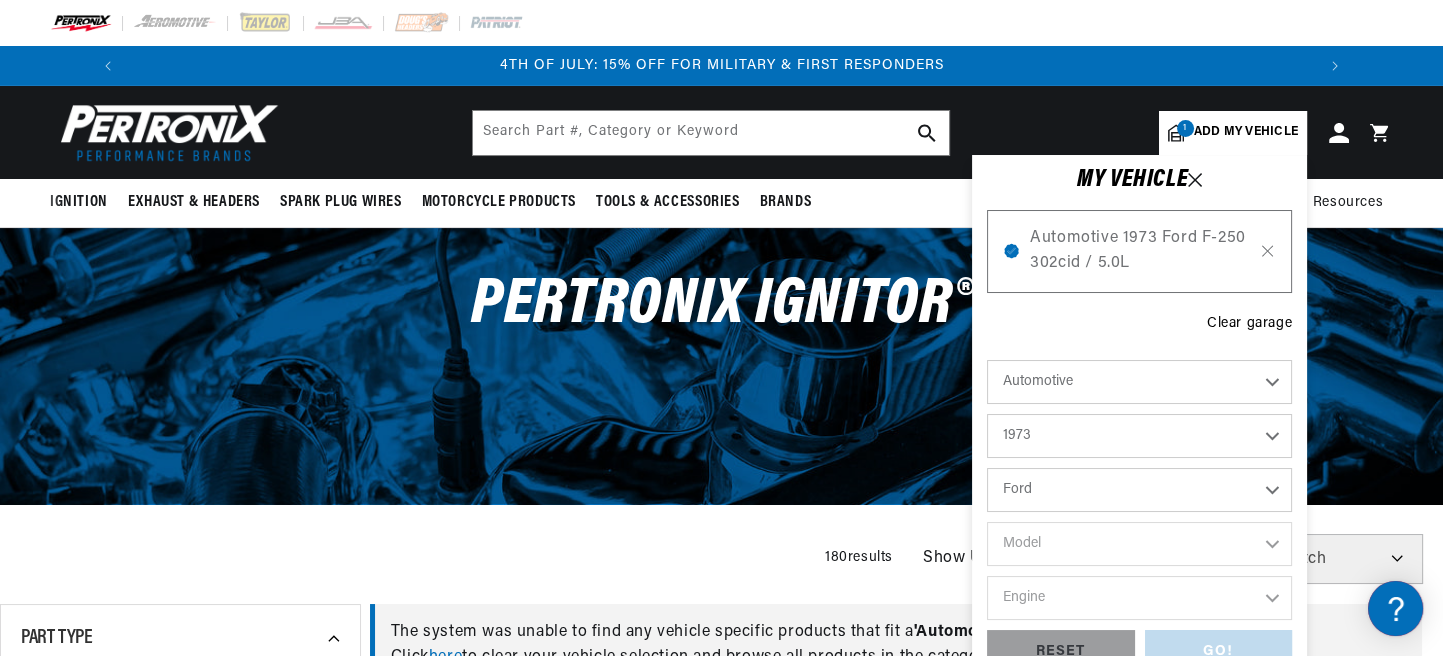 click on "Make
Alfa Romeo
American Motors
Aston Martin
Audi
Austin
Avanti
Bentley
BMW
Buick
Cadillac
Checker
Chevrolet
Chrysler
Citroen
DeTomaso
Dodge
Ferrari
Fiat
Ford
Ford (Europe)
GMC
Honda
IHC Truck
International
Jaguar
Jeep
Lamborghini
Lincoln
Lotus
Maserati
Mazda
Mercedes-Benz
Mercury MG" at bounding box center (1139, 490) 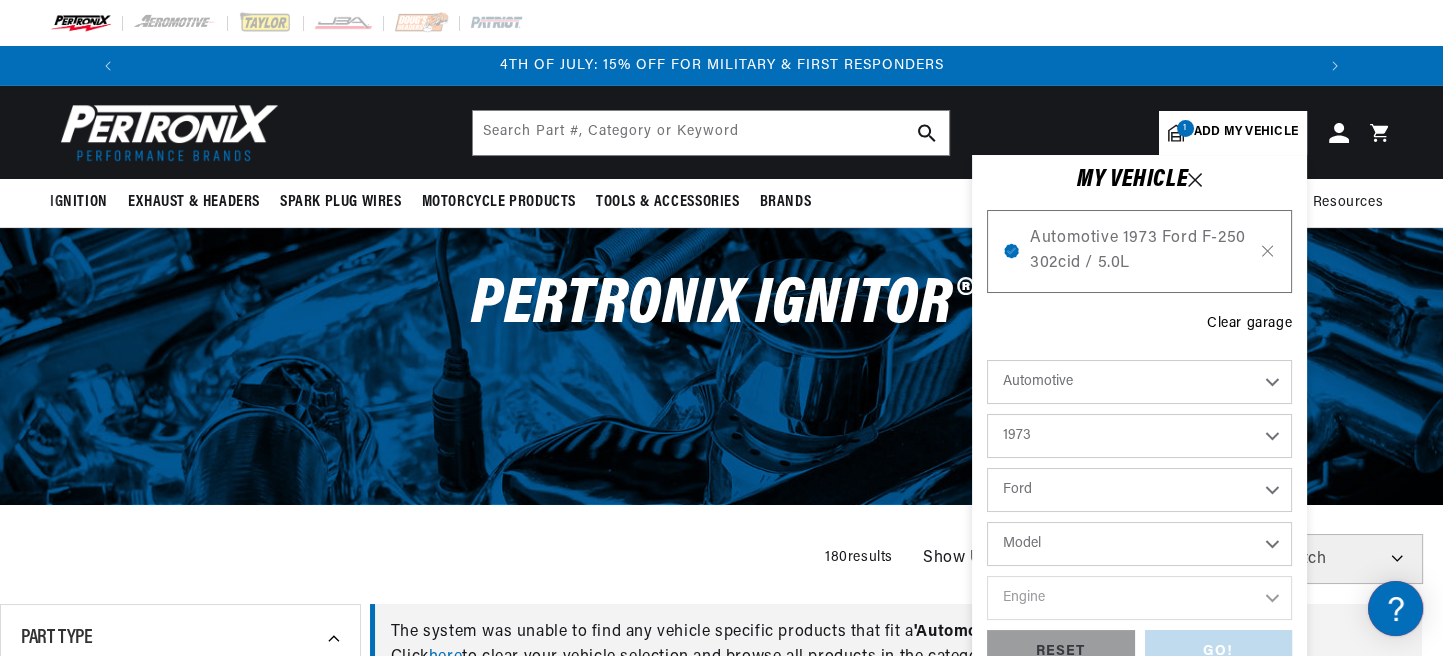click on "Model
Bronco
Country Sedan
Country Squire
Courier
Custom 500
E-100 Econoline
E-200 Econoline
E-300 Econoline
F-100
F-250
F-350
Galaxie 500
Gran Torino
LTD
M-400
Maverick
Mustang
P-350
Pinto
Ranch Wagon
Ranchero
Thunderbird
Torino" at bounding box center (1139, 544) 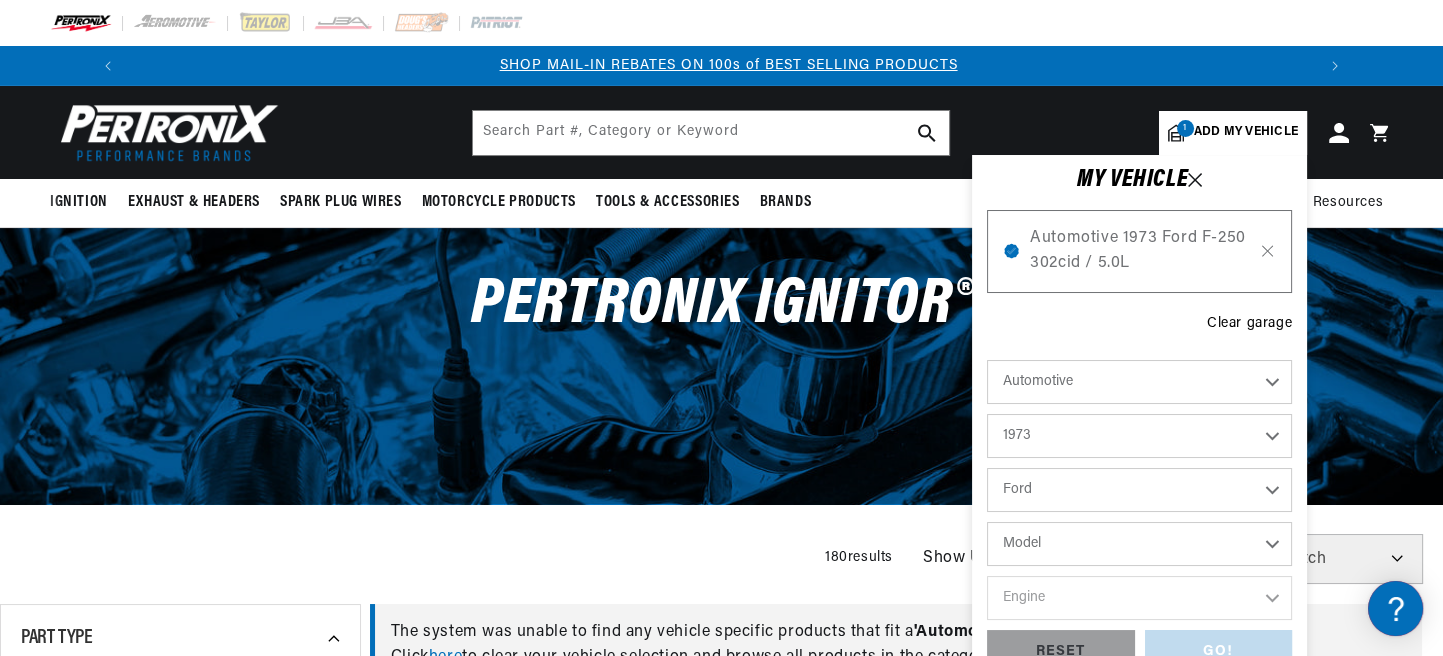 select on "Mustang" 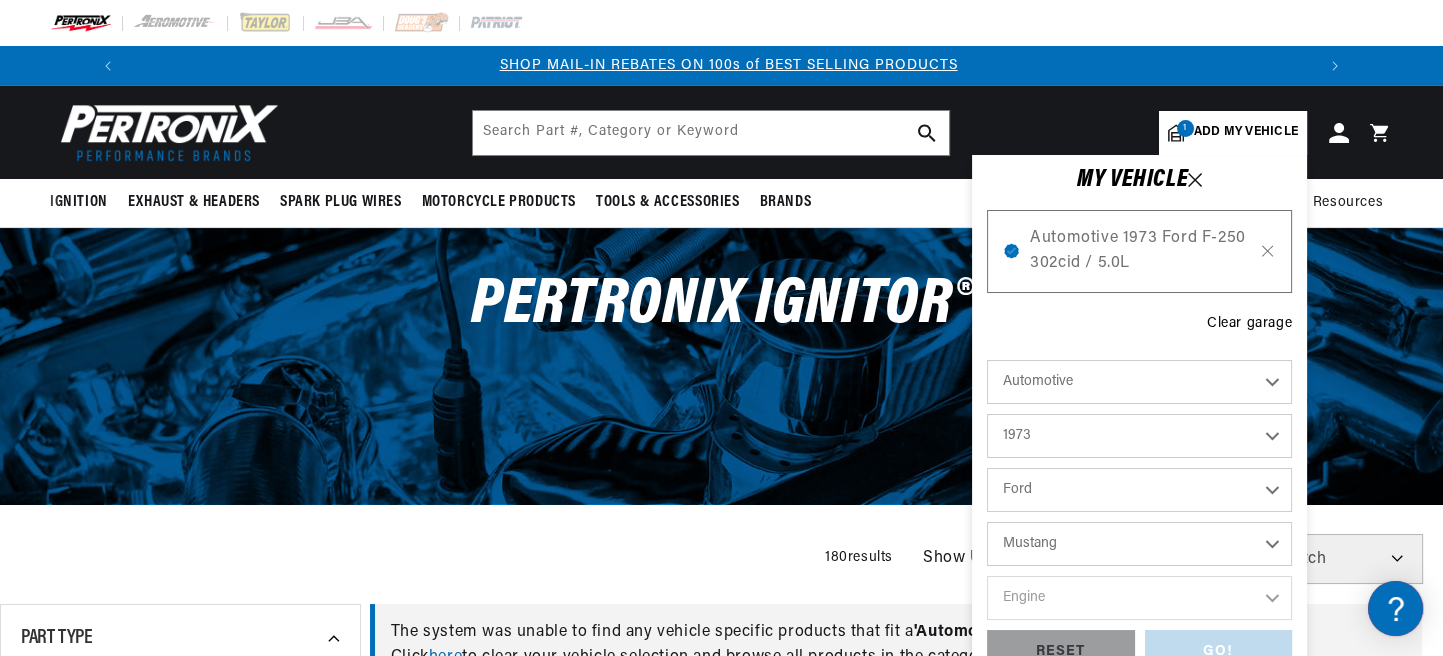 click on "Model
Bronco
Country Sedan
Country Squire
Courier
Custom 500
E-100 Econoline
E-200 Econoline
E-300 Econoline
F-100
F-250
F-350
Galaxie 500
Gran Torino
LTD
M-400
Maverick
Mustang
P-350
Pinto
Ranch Wagon
Ranchero
Thunderbird
Torino" at bounding box center (1139, 544) 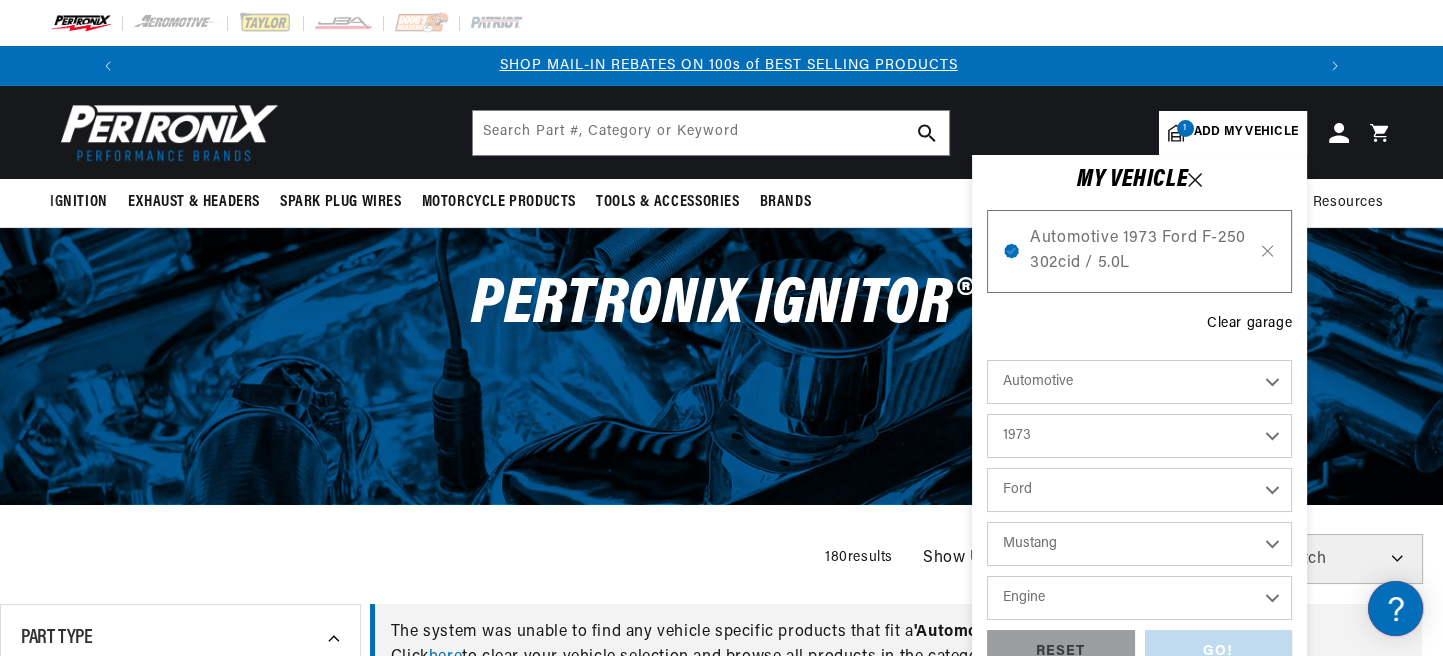 click on "Engine
200cid / 3.3L
250cid / 4.1L
289cid / 4.7L
302cid / 5.0L
351cid / 5.8L
351W
390cid / 6.4L
429cid / 7.0L" at bounding box center [1139, 598] 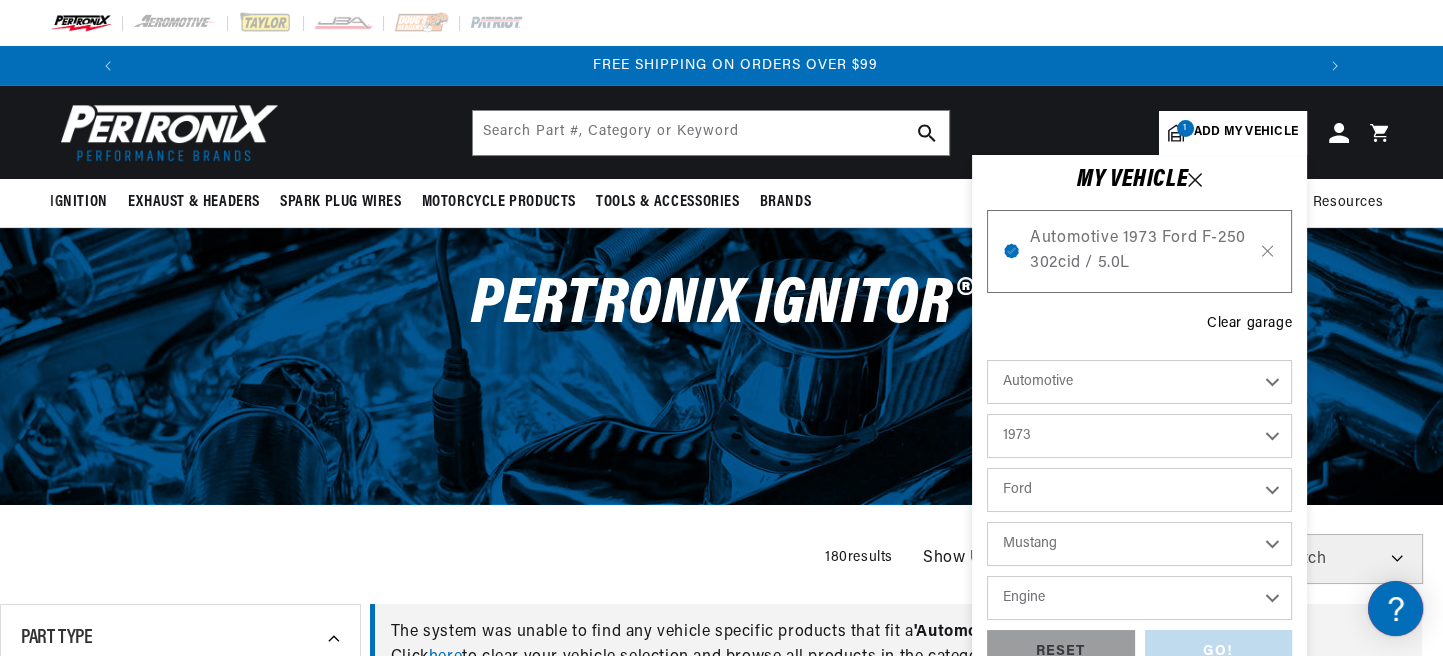 select on "302cid-5.0L" 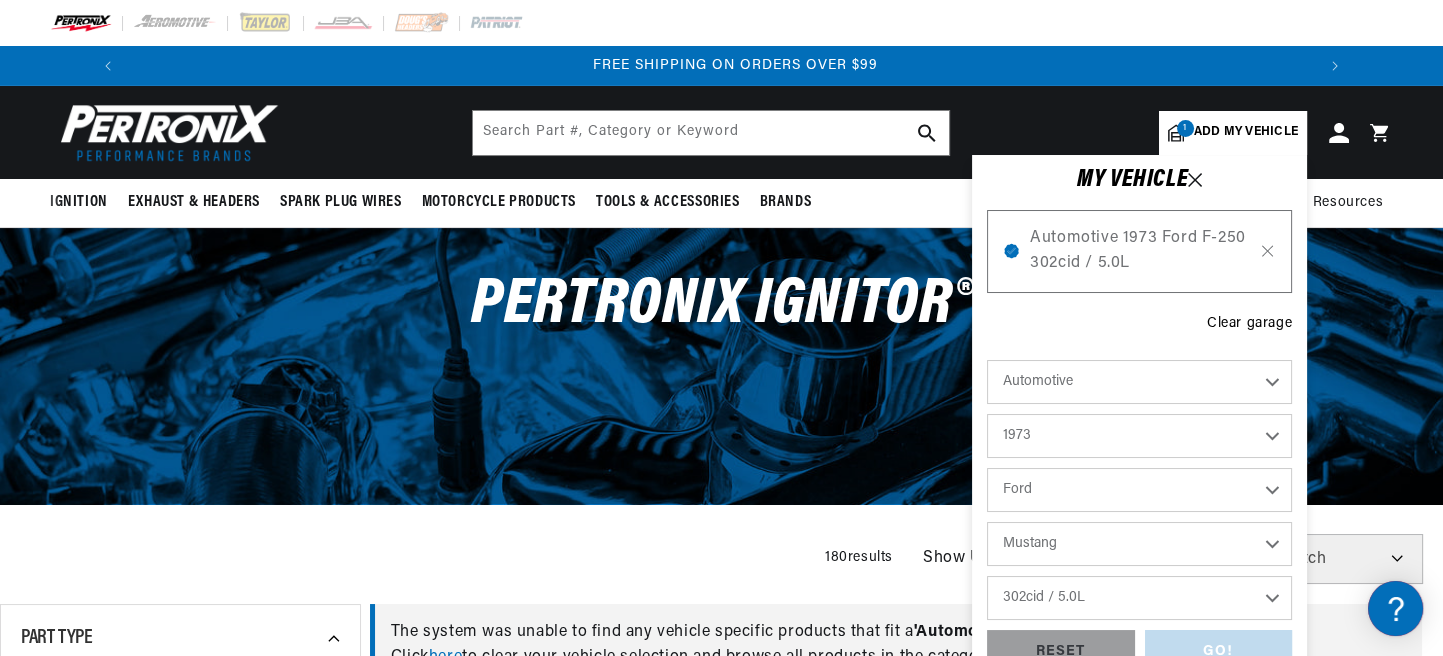 click on "Engine
200cid / 3.3L
250cid / 4.1L
289cid / 4.7L
302cid / 5.0L
351cid / 5.8L
351W
390cid / 6.4L
429cid / 7.0L" at bounding box center (1139, 598) 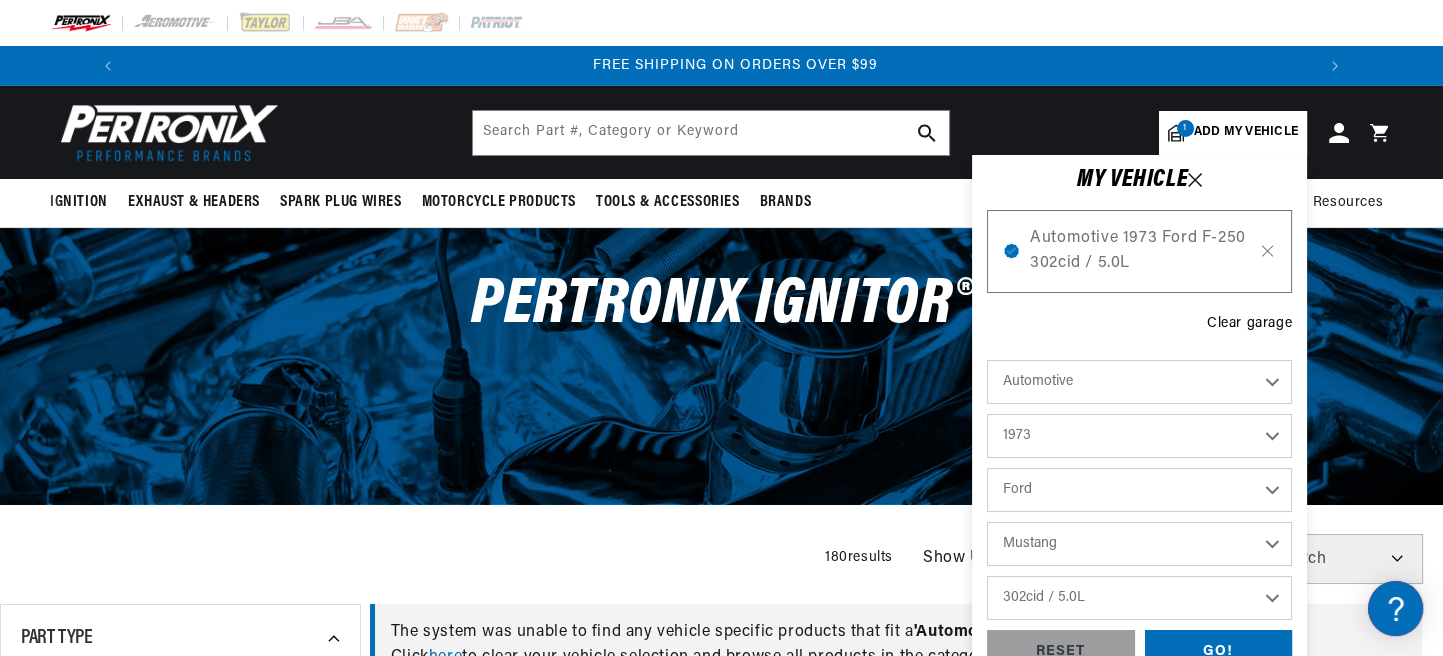 scroll, scrollTop: 100, scrollLeft: 0, axis: vertical 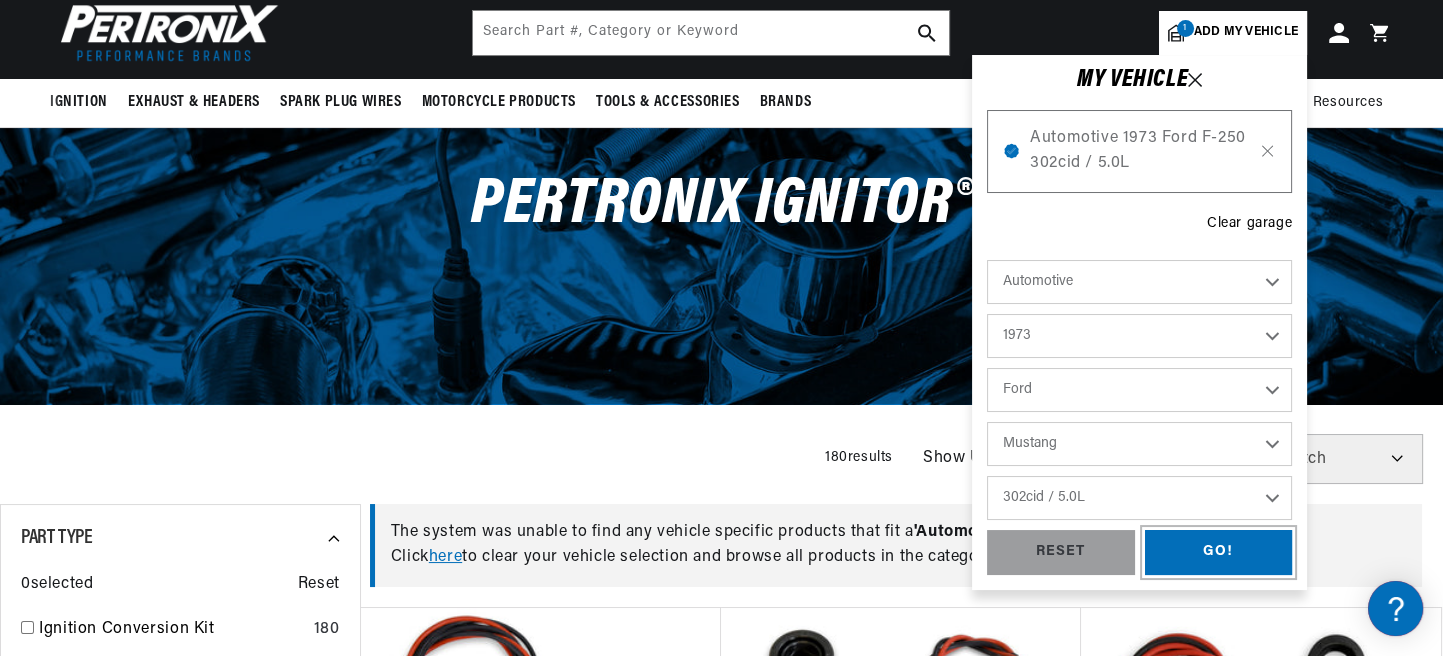 click on "GO!" at bounding box center (1219, 552) 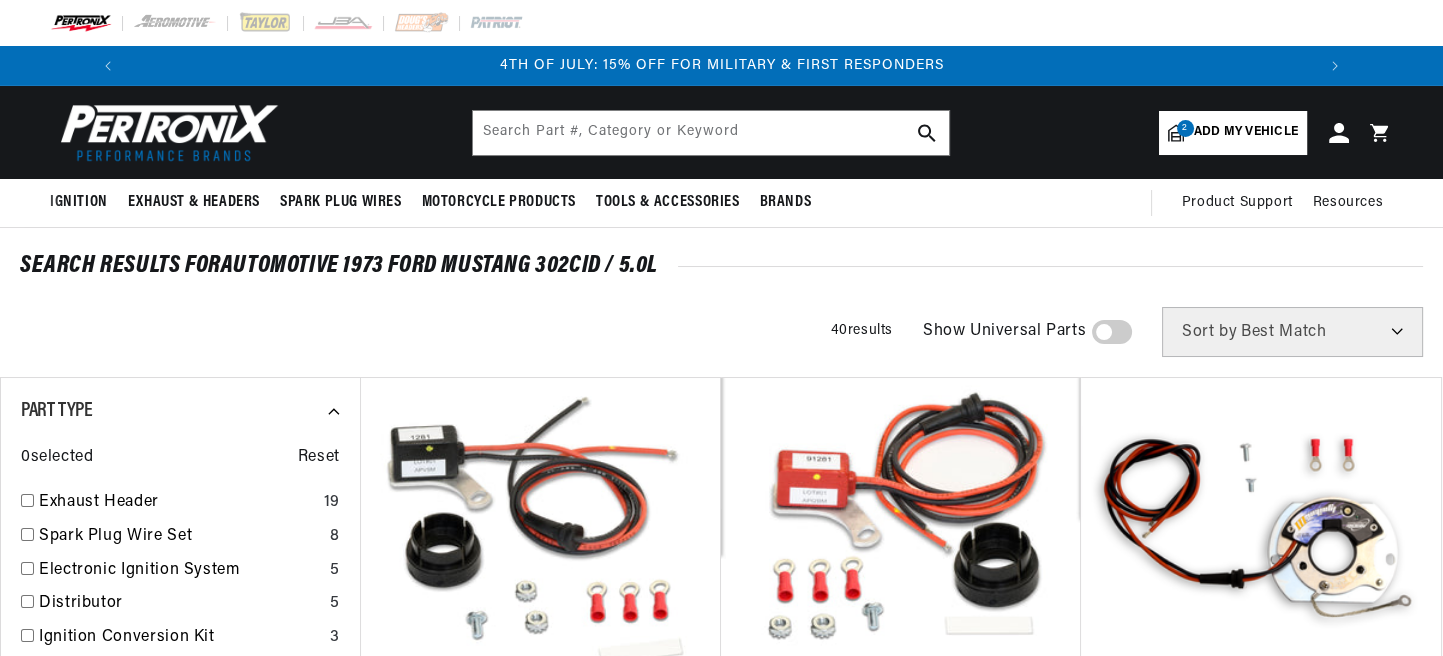 scroll, scrollTop: 100, scrollLeft: 0, axis: vertical 